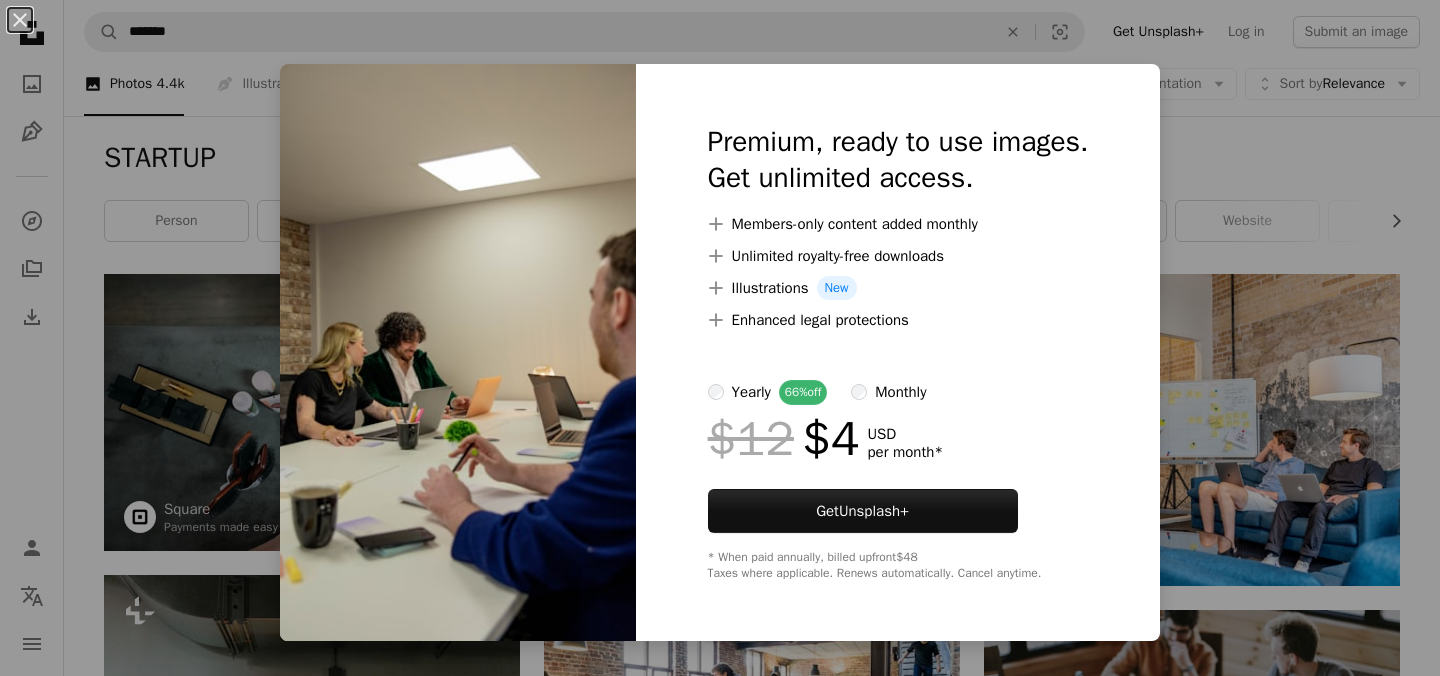 scroll, scrollTop: 5726, scrollLeft: 0, axis: vertical 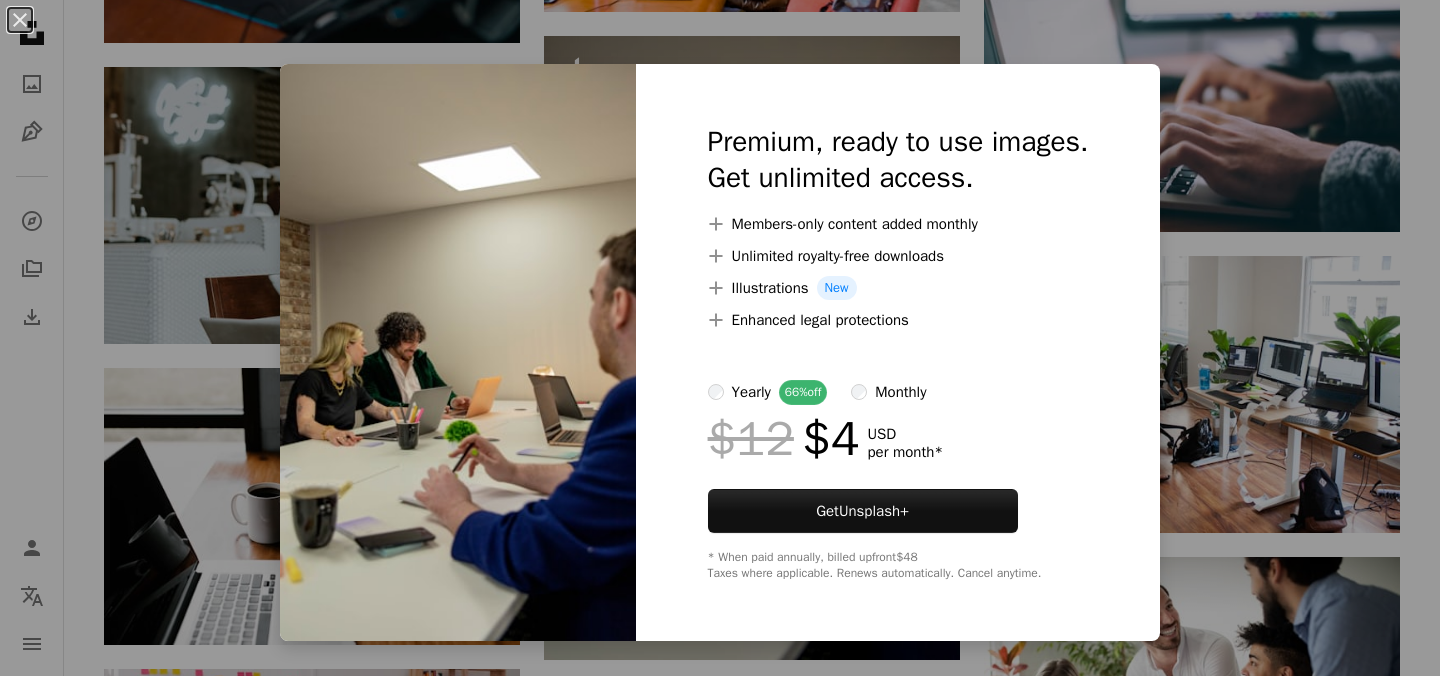 click on "An X shape Premium, ready to use images. Get unlimited access. A plus sign Members-only content added monthly A plus sign Unlimited royalty-free downloads A plus sign Illustrations  New A plus sign Enhanced legal protections yearly 66%  off monthly $12   $4 USD per month * Get  Unsplash+ * When paid annually, billed upfront  $48 Taxes where applicable. Renews automatically. Cancel anytime." at bounding box center (720, 338) 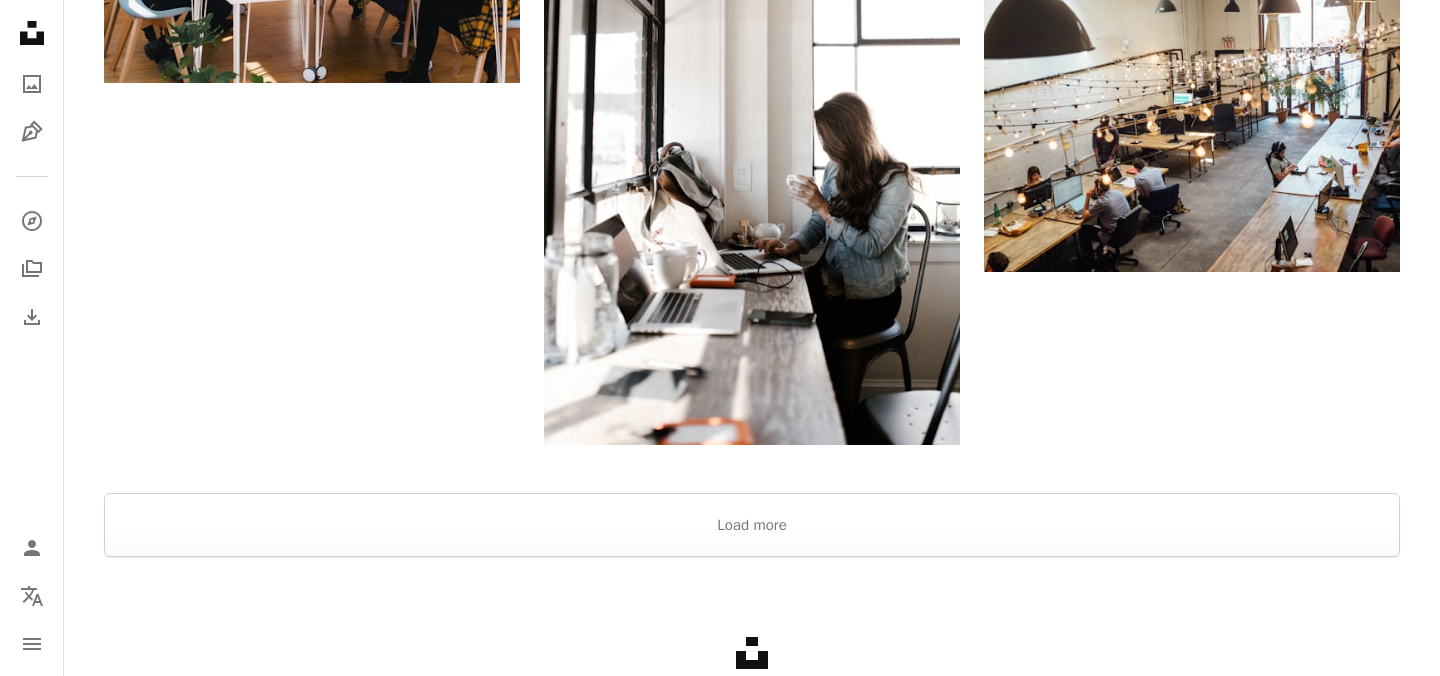 scroll, scrollTop: 6702, scrollLeft: 0, axis: vertical 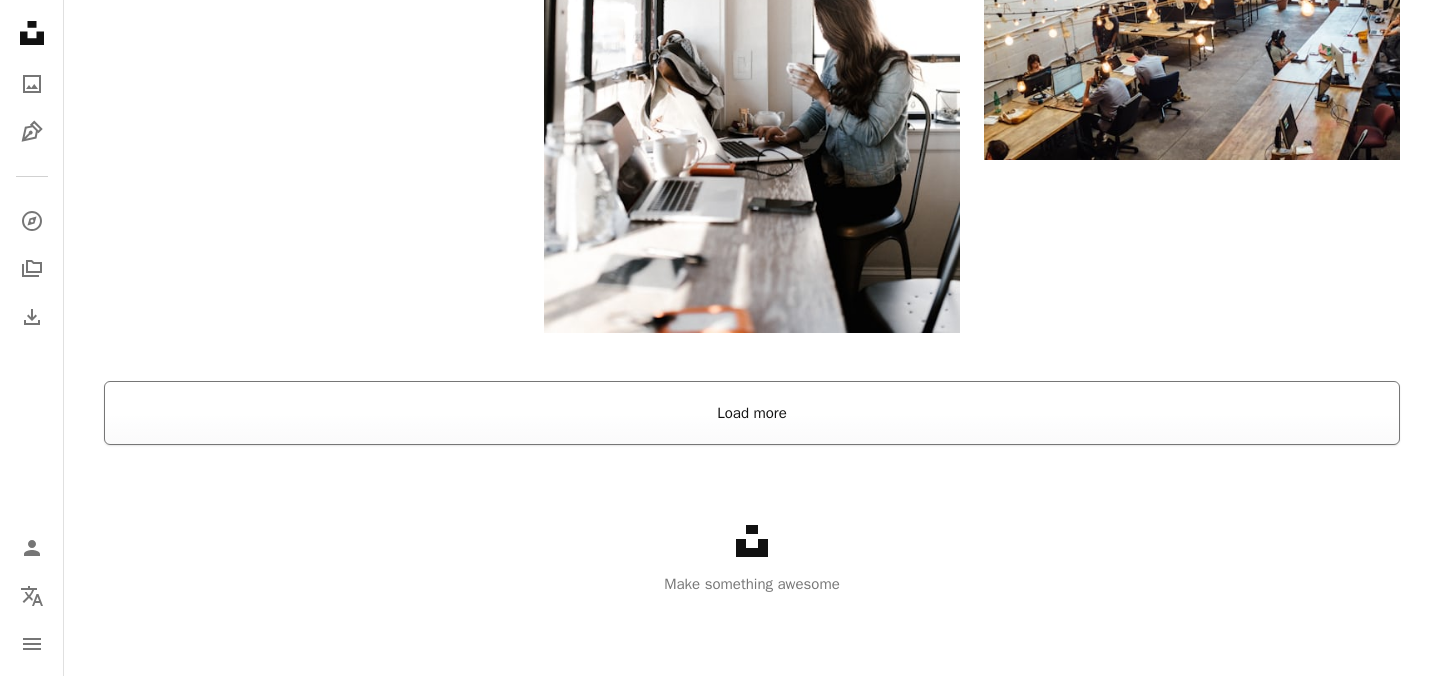 click on "Load more" at bounding box center [752, 413] 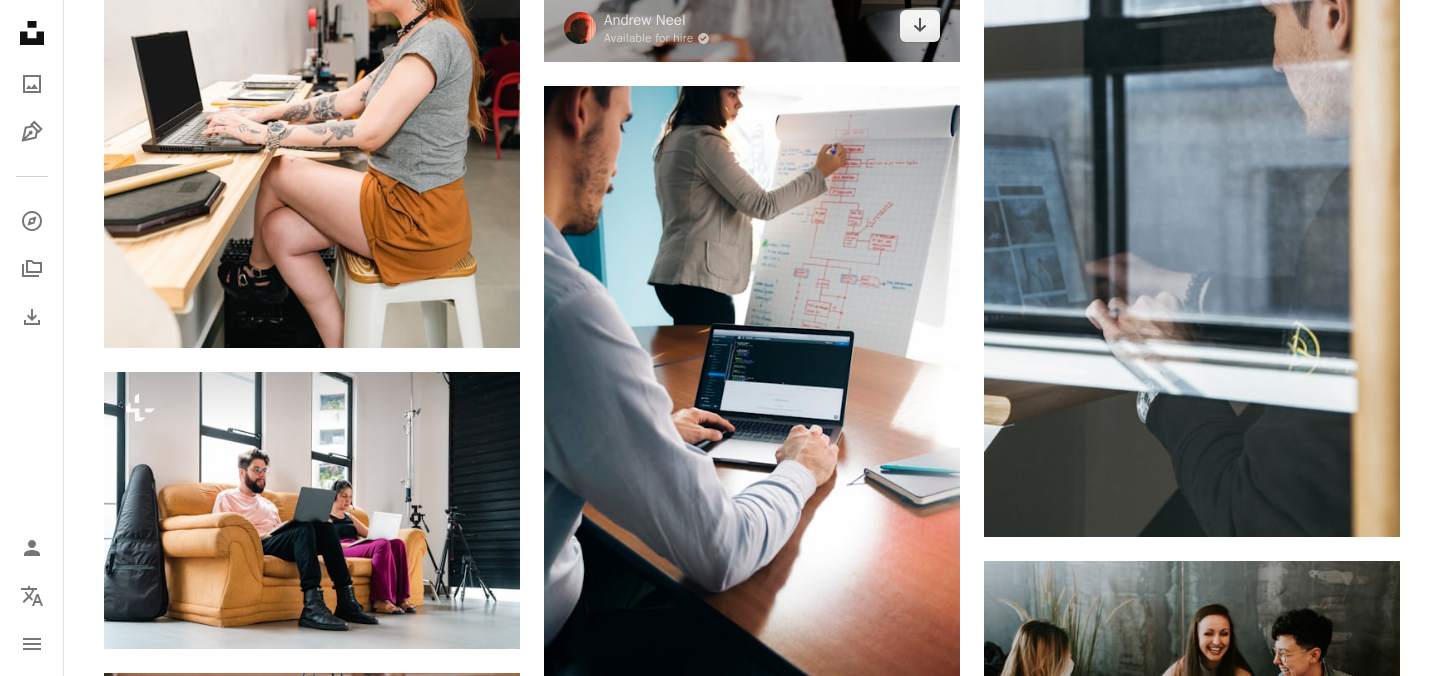 scroll, scrollTop: 6969, scrollLeft: 0, axis: vertical 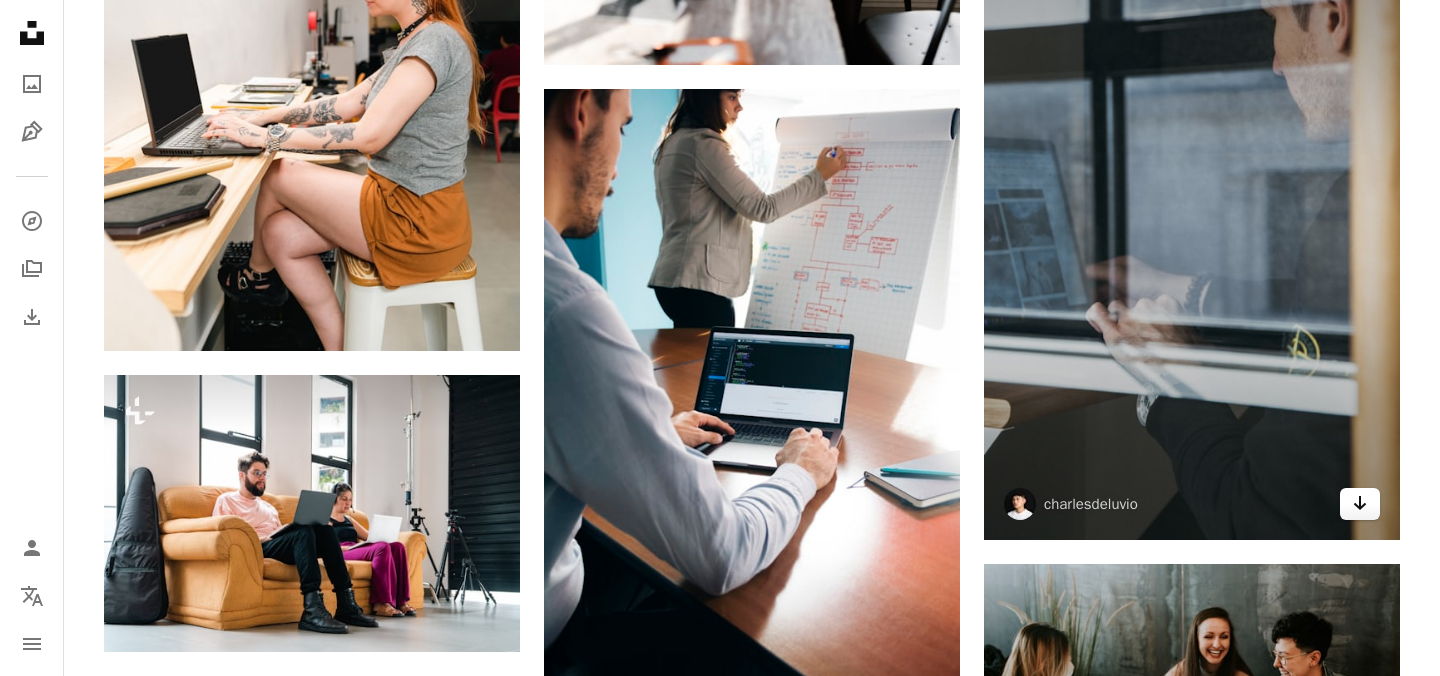 click on "Arrow pointing down" at bounding box center (1360, 504) 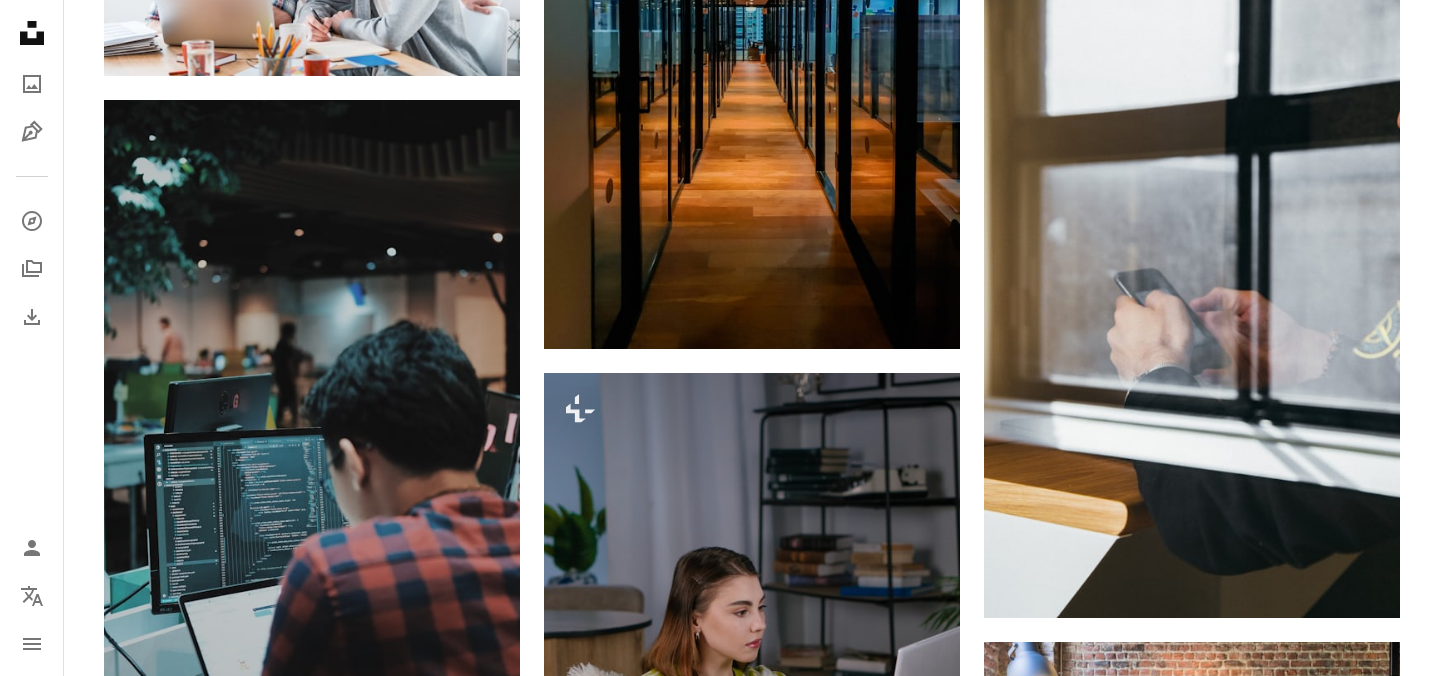 scroll, scrollTop: 9462, scrollLeft: 0, axis: vertical 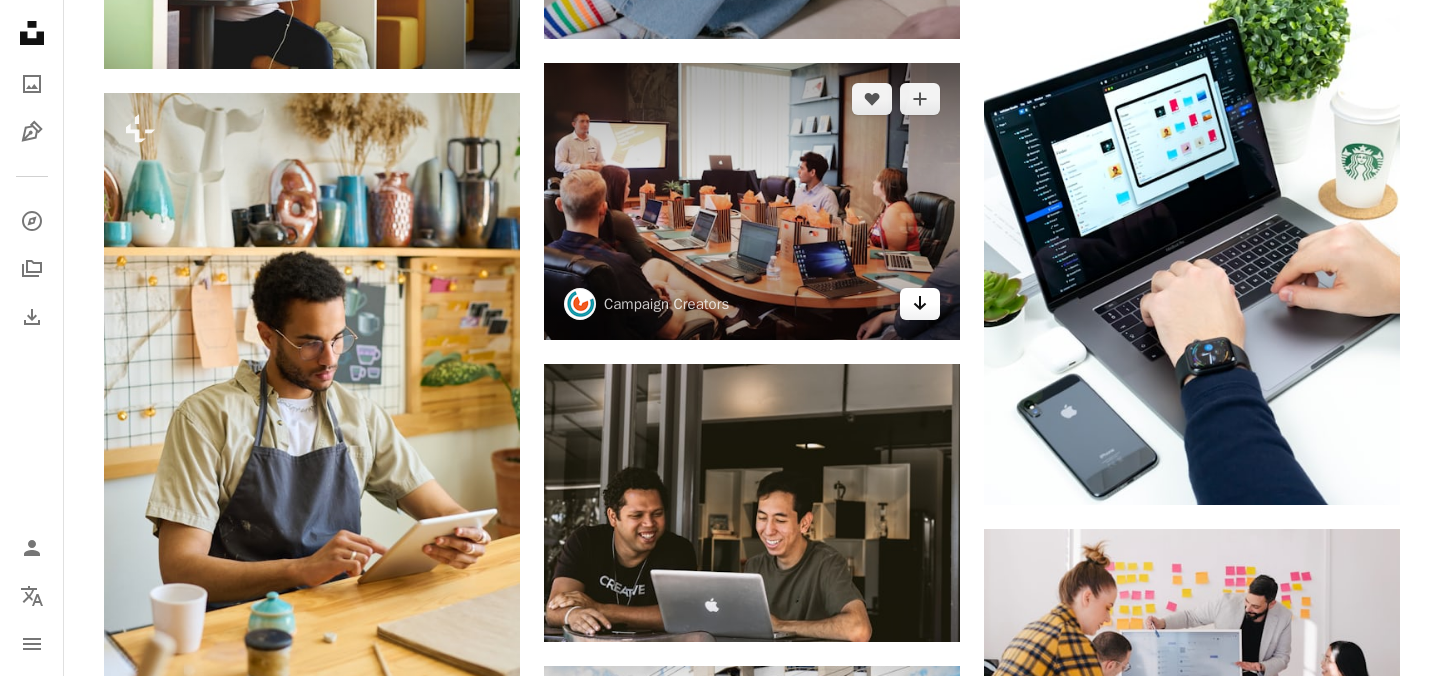 click on "Arrow pointing down" 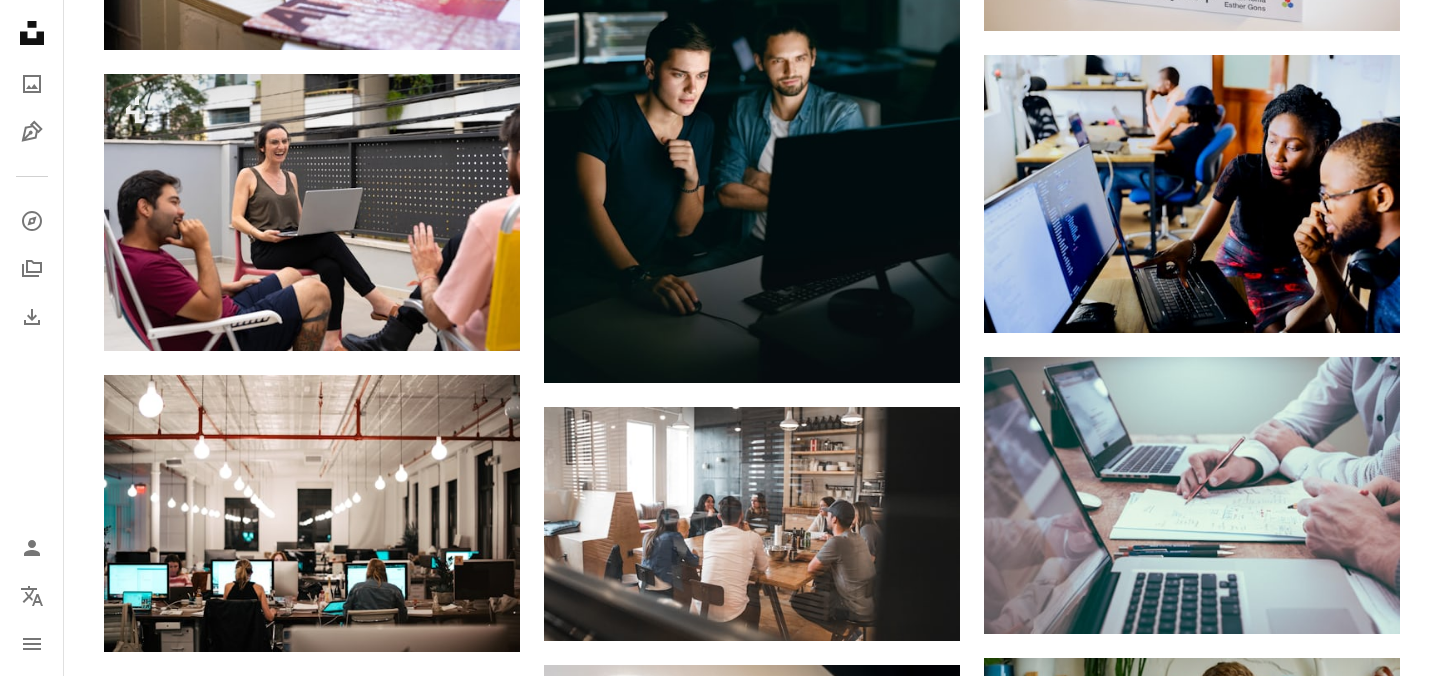 scroll, scrollTop: 0, scrollLeft: 0, axis: both 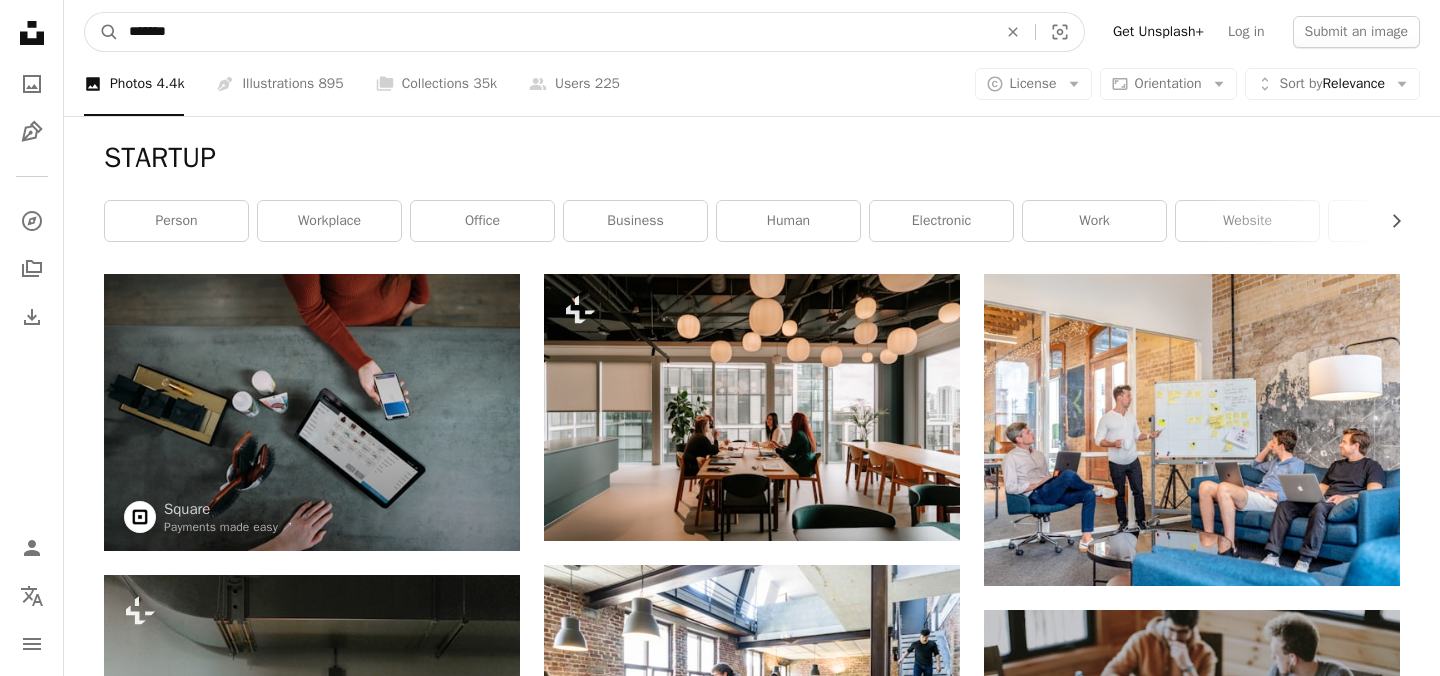click on "*******" at bounding box center [555, 32] 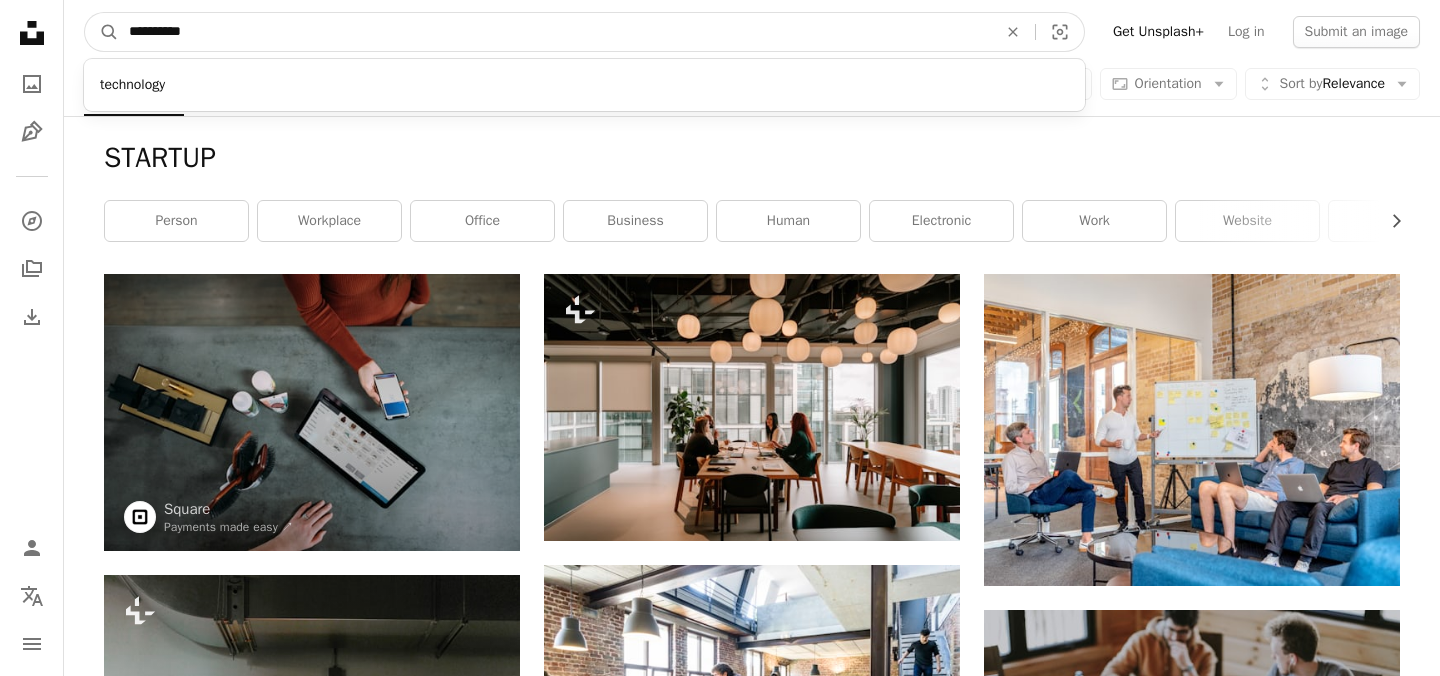 type on "**********" 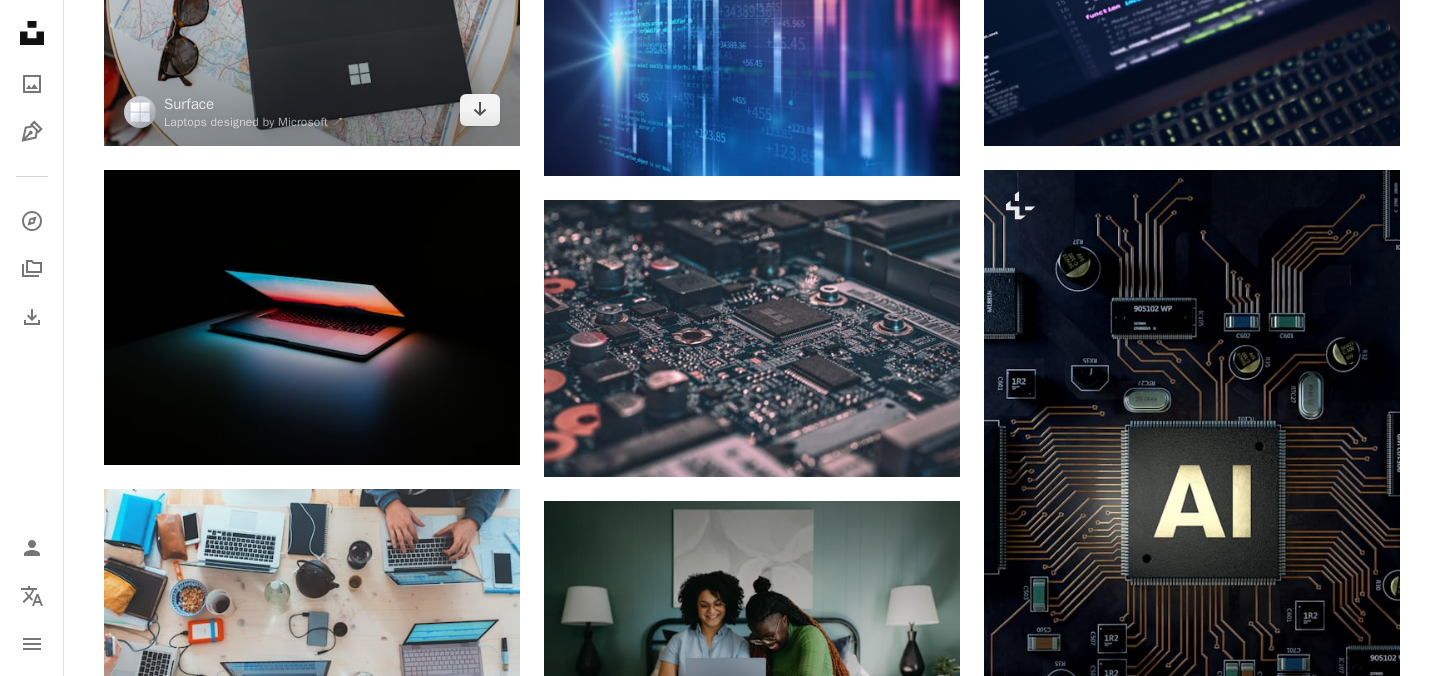 scroll, scrollTop: 542, scrollLeft: 0, axis: vertical 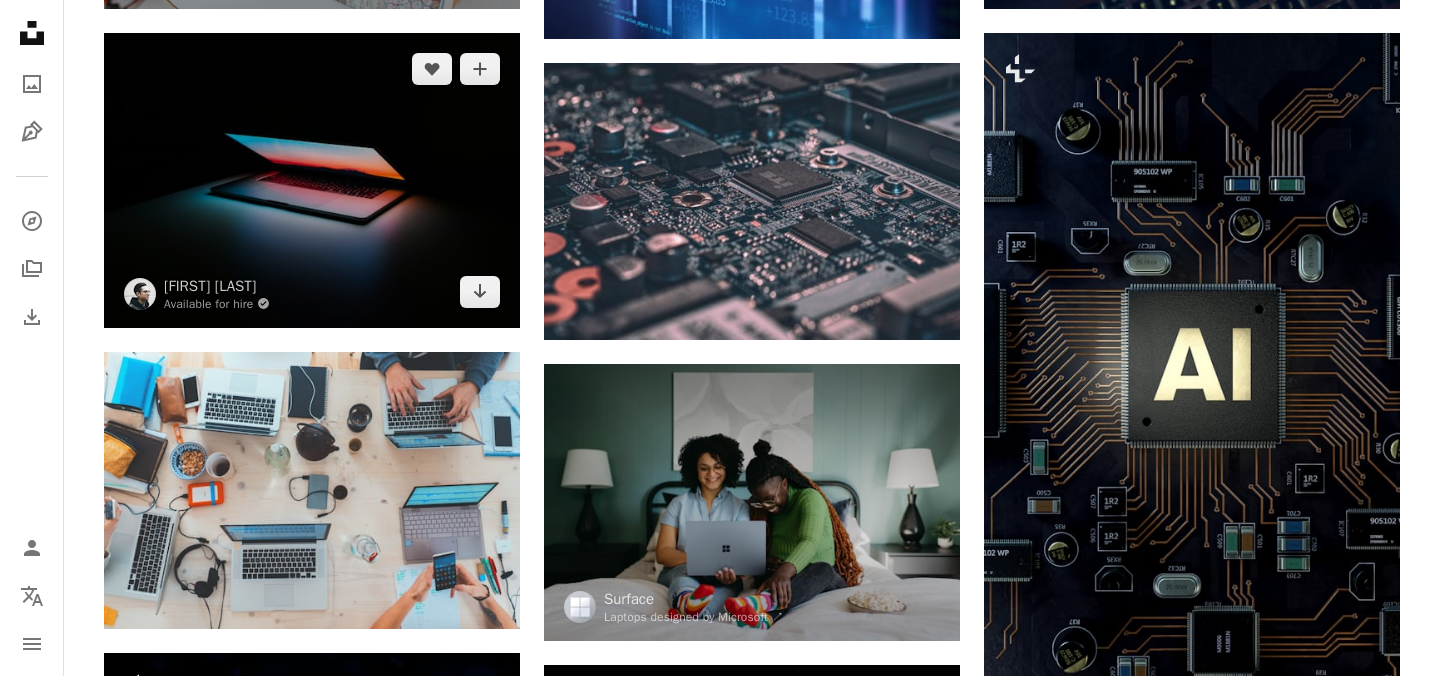 click at bounding box center (312, 180) 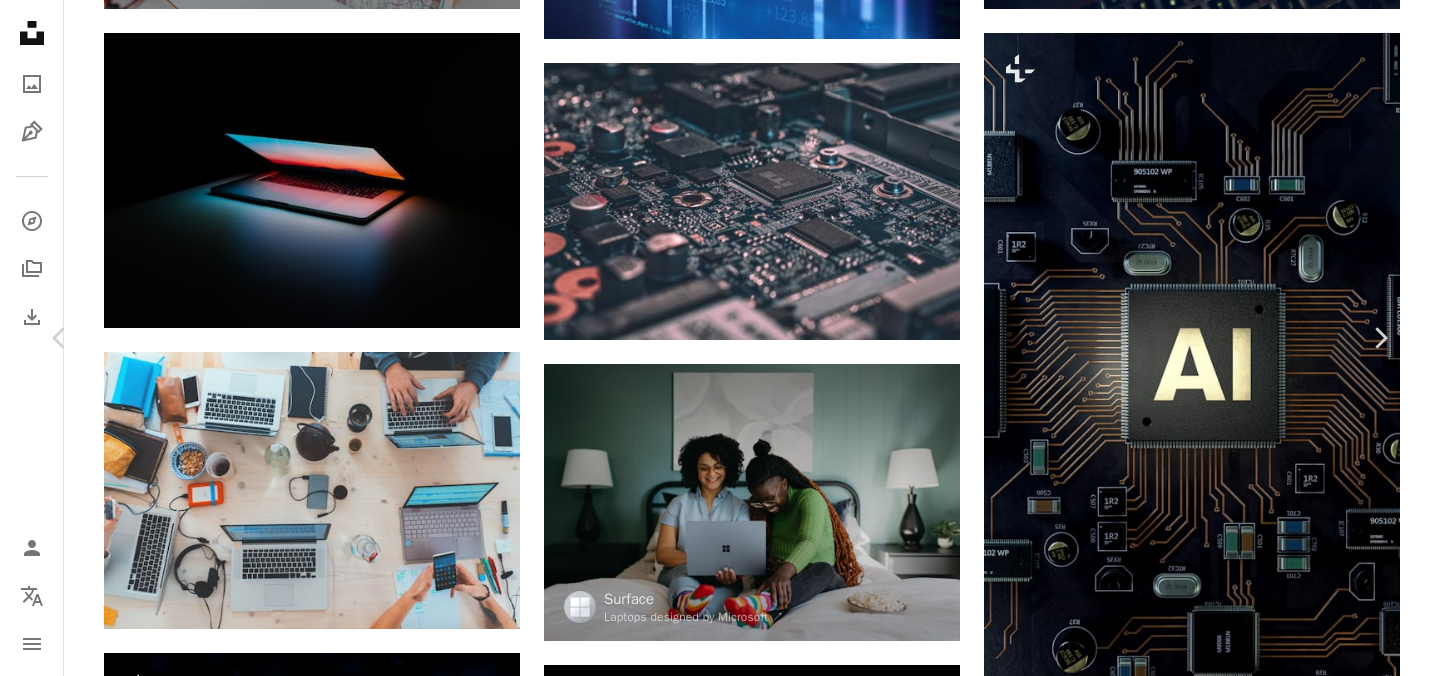 click on "Download free" at bounding box center [1195, 5003] 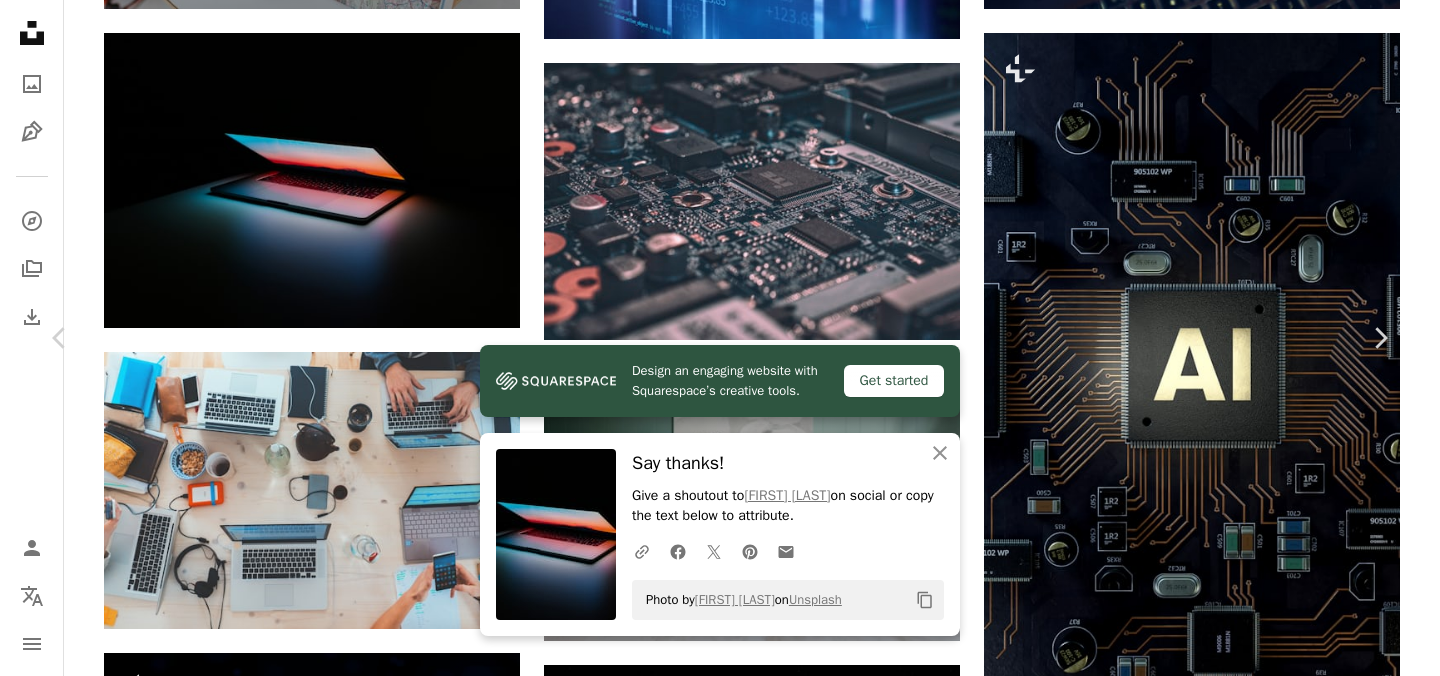 click on "TECHNOLOGY CITY Pictures | Download Free Images on Unsplash
Say thanks! Give a shoutout to  [FIRST] [LAST]  on social or copy the text below to attribute. A URL sharing icon (chains) Facebook icon X (formerly Twitter) icon Pinterest icon An envelope Photo by  [FIRST] [LAST]  on  Unsplash
Copy content [FIRST] [LAST] Available for hire A checkmark inside of a circle A heart A plus sign Download free Chevron down Zoom in Views 102,822,768 Downloads 1,309,163 Featured in Photos ,  Technology A forward-right arrow Share Info icon Info More Actions Follow @[SOCIAL_HANDLE] on Instagram for more dope photos!
Wallpaper by @[SOCIAL_HANDLE] (https://unsplash.com/photos/-xa9XSA7K9k) Calendar outlined Published on  [DATE] Camera Canon, EOS 70D Safety Free to use under the  Unsplash License wallpaper technology dark desktop laptop tech night gradient gradient background apple mockup macbook keyboard workspace perspective workstation macbook mockup" at bounding box center (720, 5294) 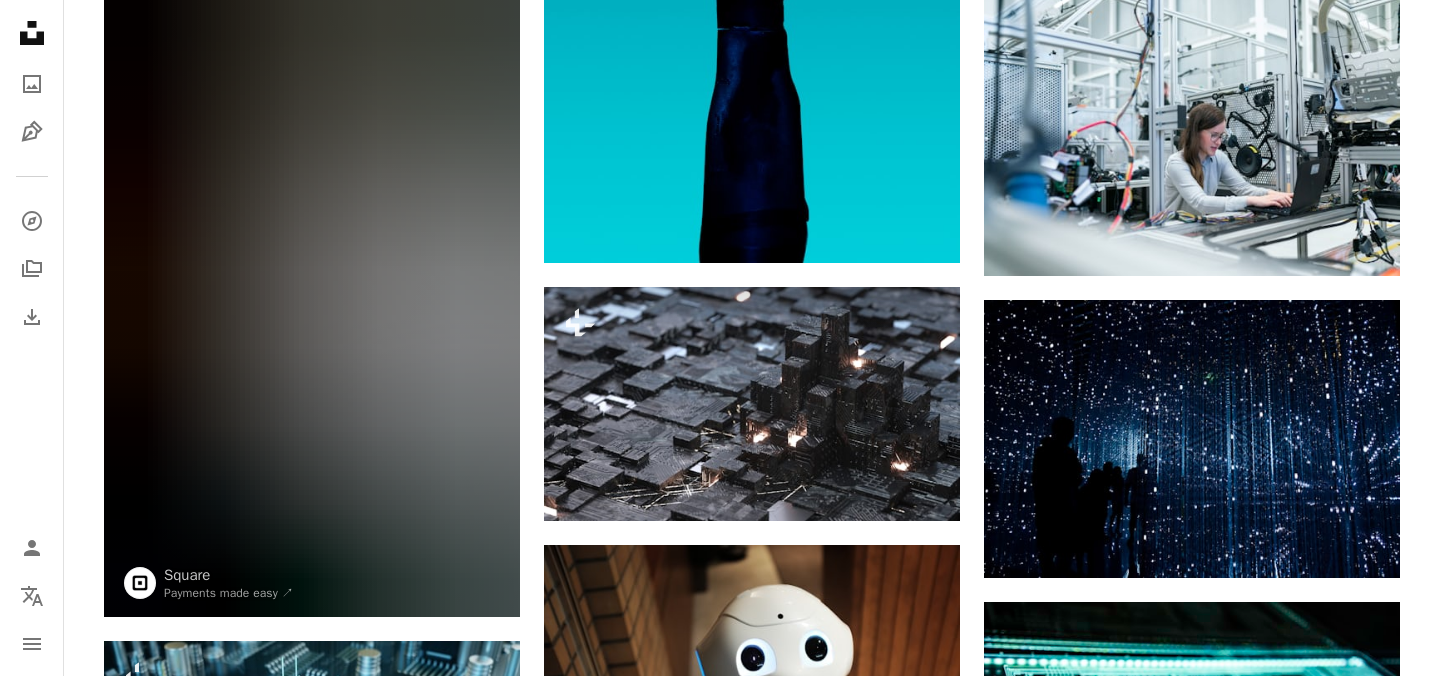 scroll, scrollTop: 1867, scrollLeft: 0, axis: vertical 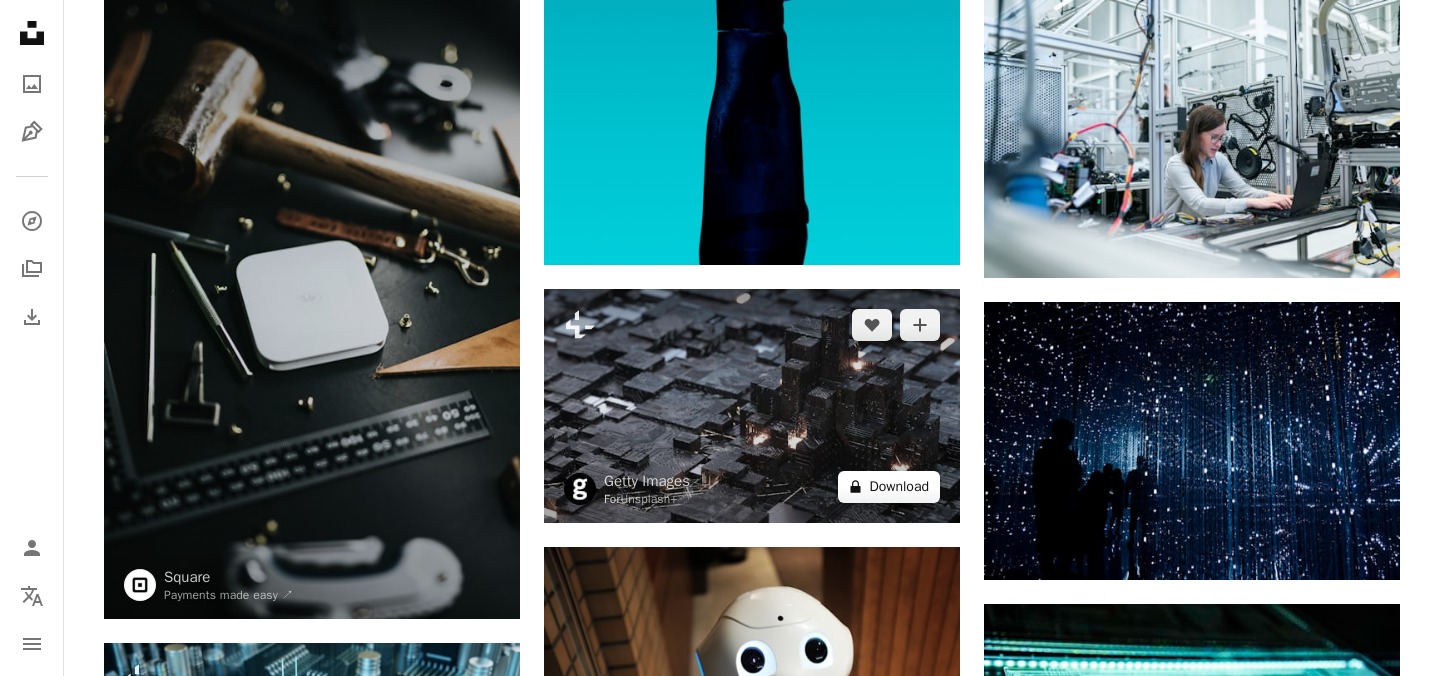 click on "A lock Download" at bounding box center [889, 487] 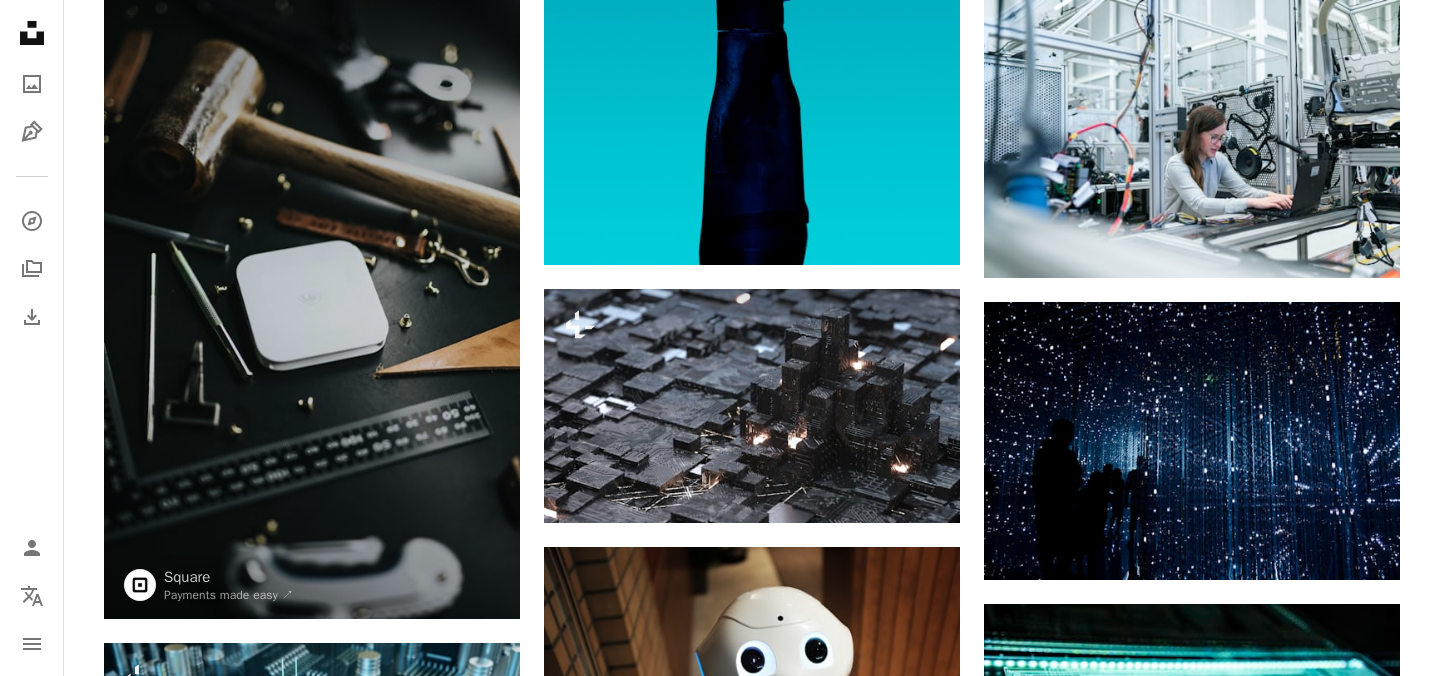 click on "An X shape Premium, ready to use images. Get unlimited access. A plus sign Members-only content added monthly A plus sign Unlimited royalty-free downloads A plus sign Illustrations  New A plus sign Enhanced legal protections yearly 66%  off monthly $12   $4 USD per month * Get  Unsplash+ * When paid annually, billed upfront  $48 Taxes where applicable. Renews automatically. Cancel anytime." at bounding box center [720, 3969] 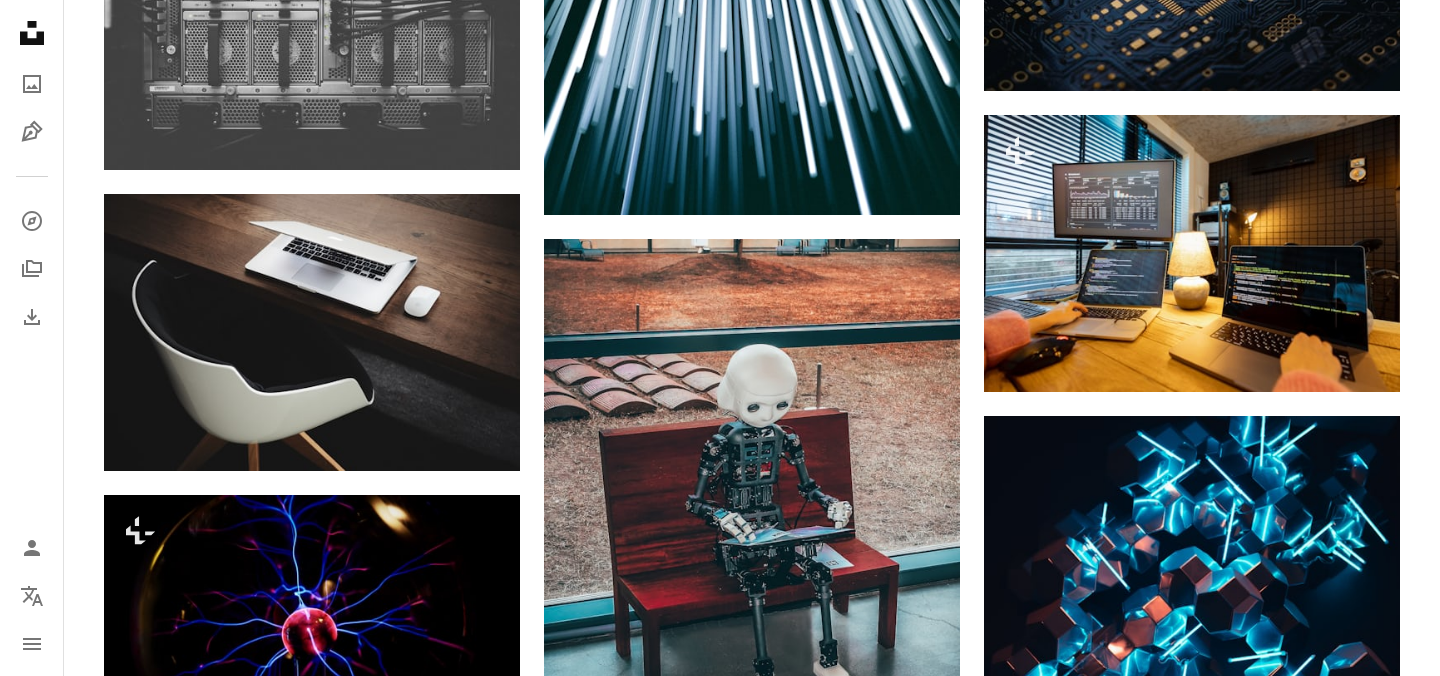 scroll, scrollTop: 6344, scrollLeft: 0, axis: vertical 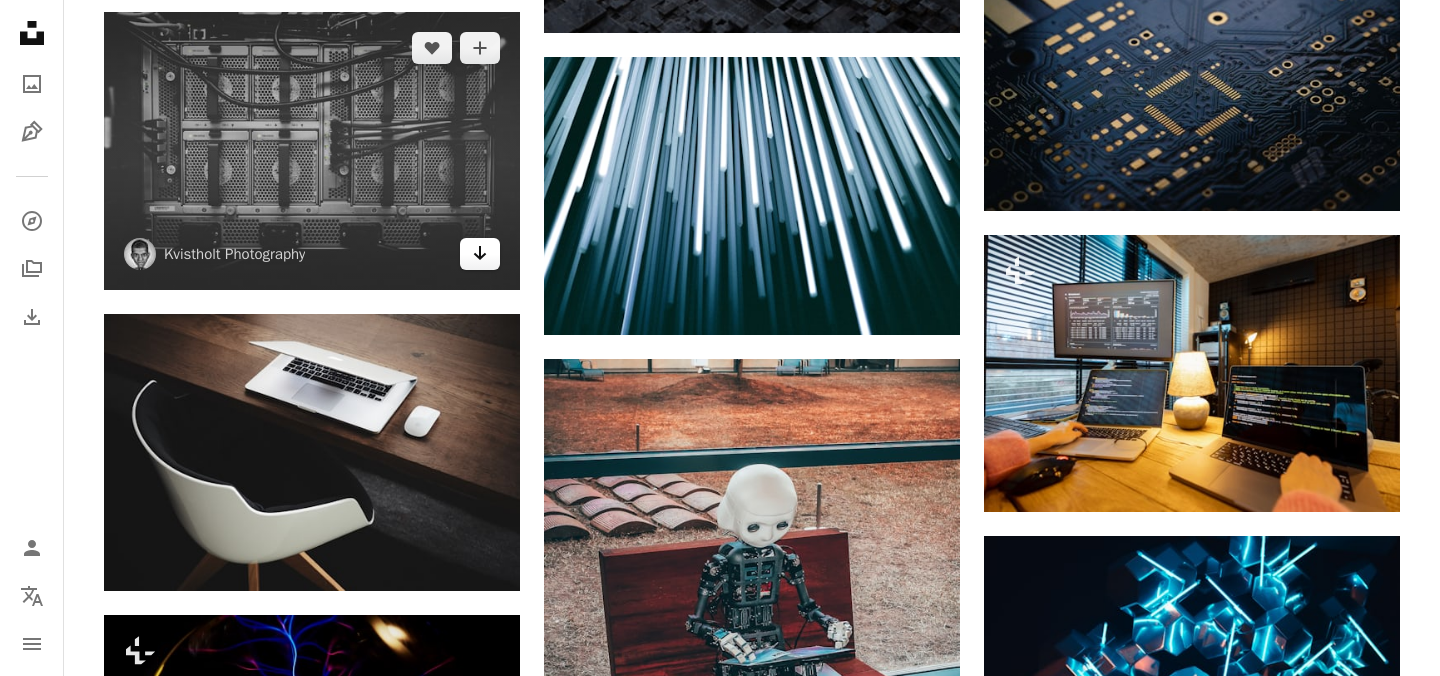 click on "Arrow pointing down" 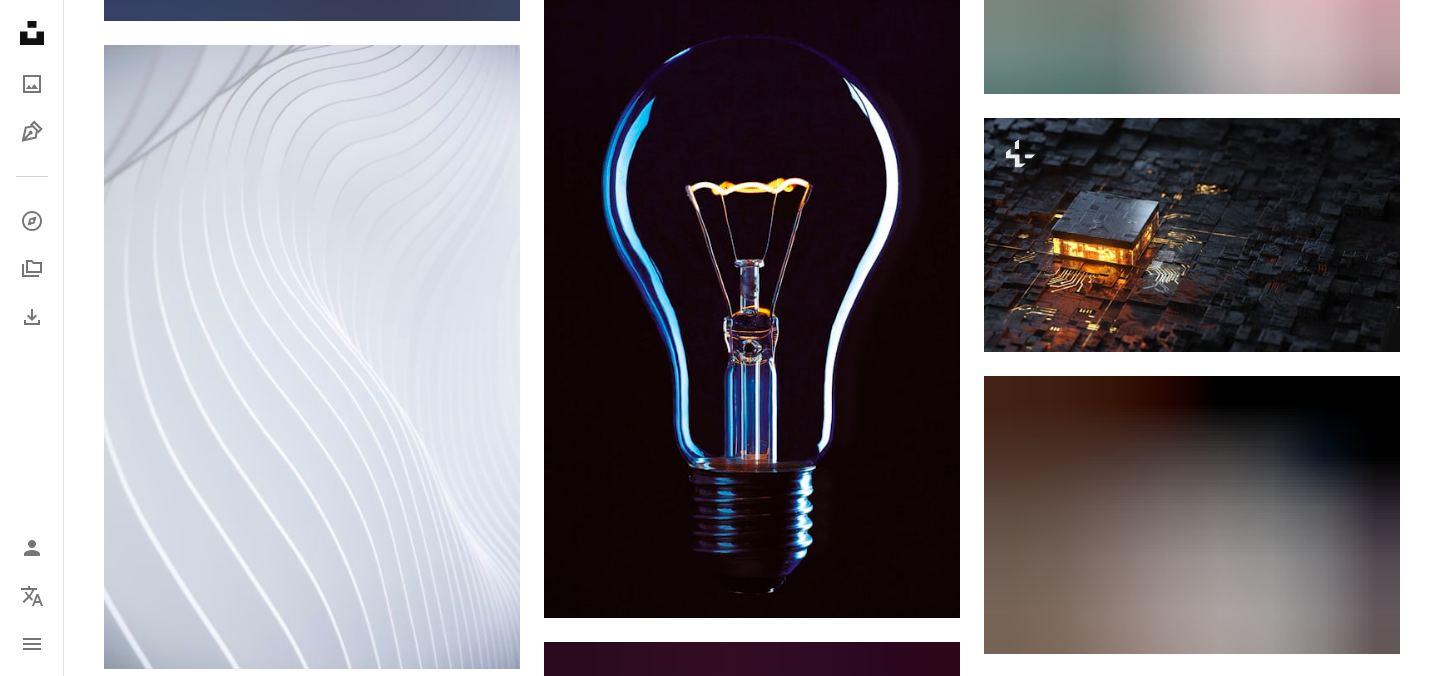 scroll, scrollTop: 9020, scrollLeft: 0, axis: vertical 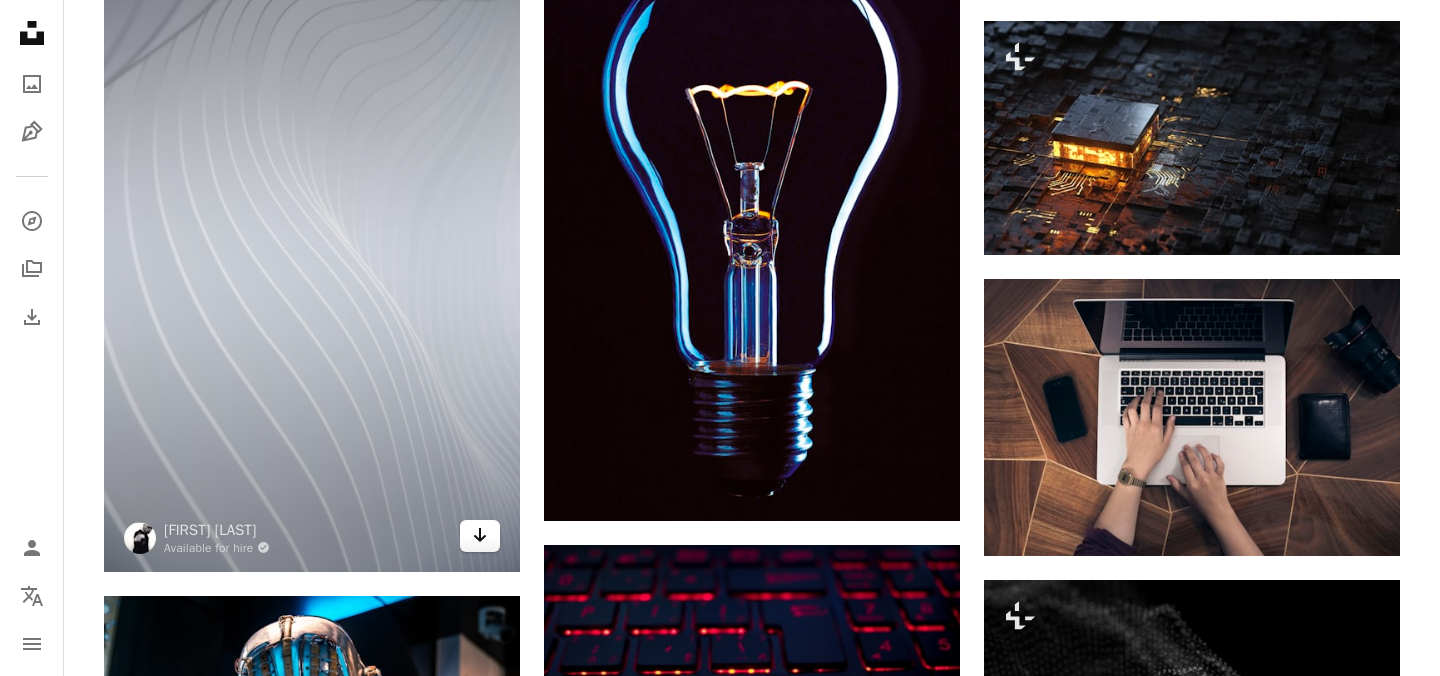 click on "Arrow pointing down" 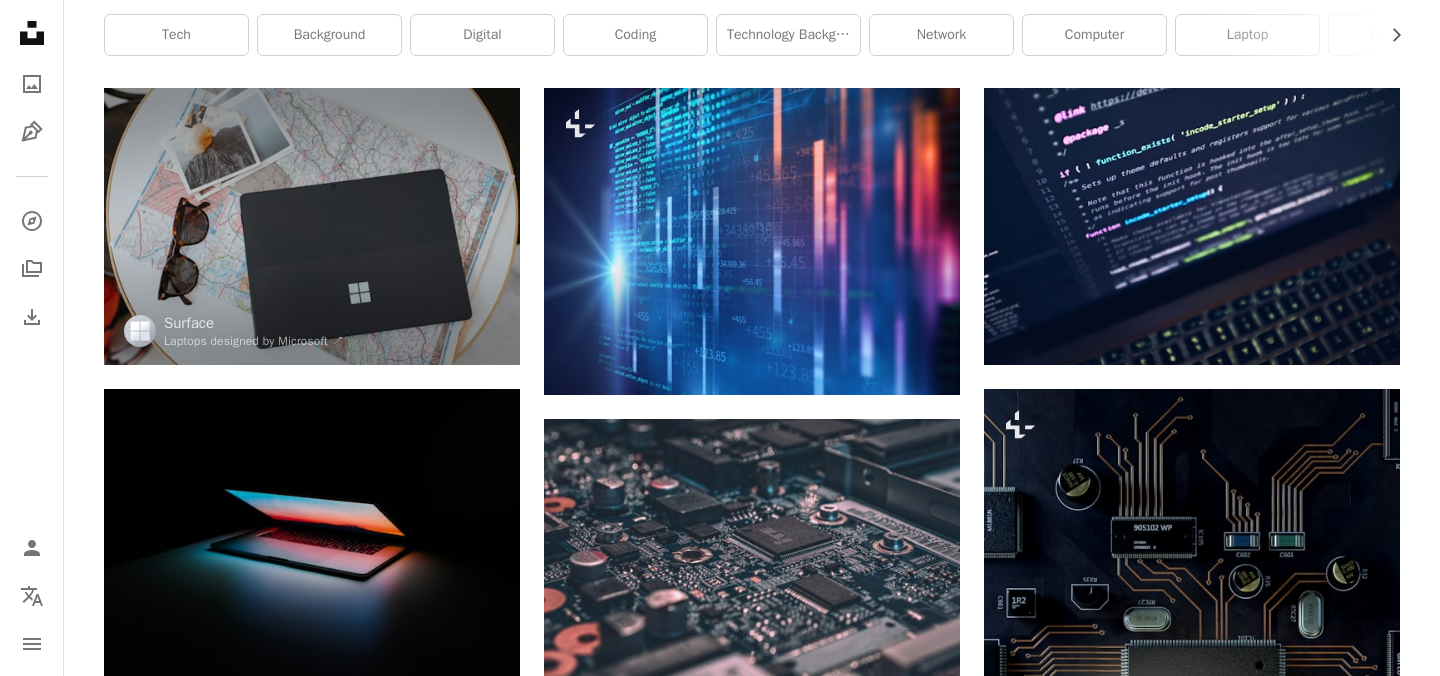scroll, scrollTop: 0, scrollLeft: 0, axis: both 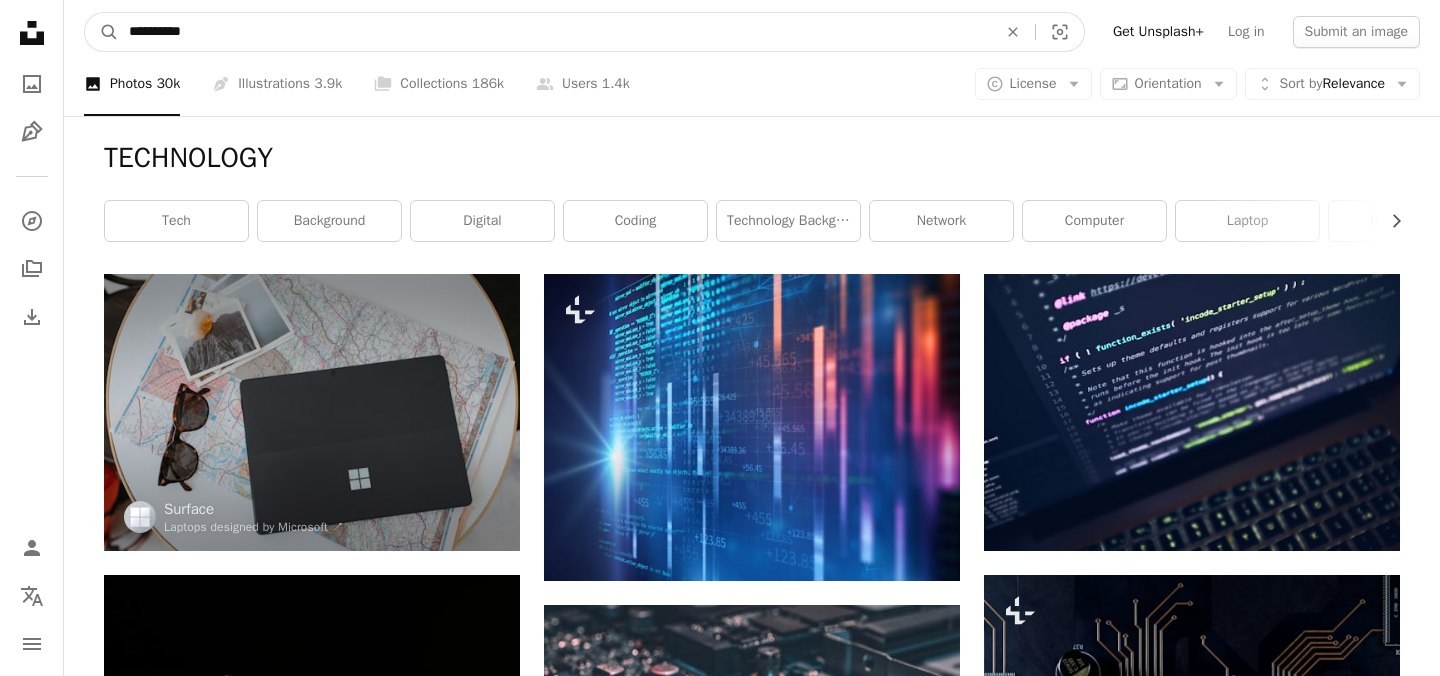 click on "**********" at bounding box center [555, 32] 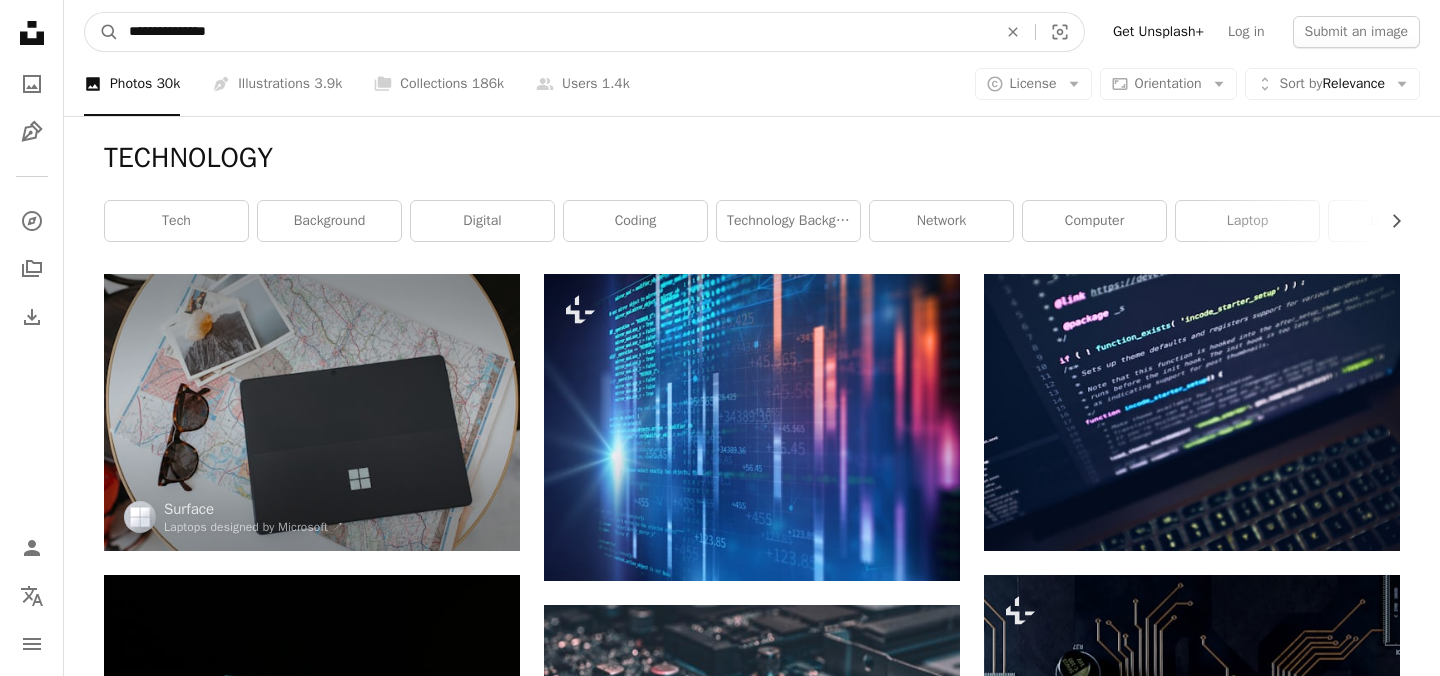 type on "**********" 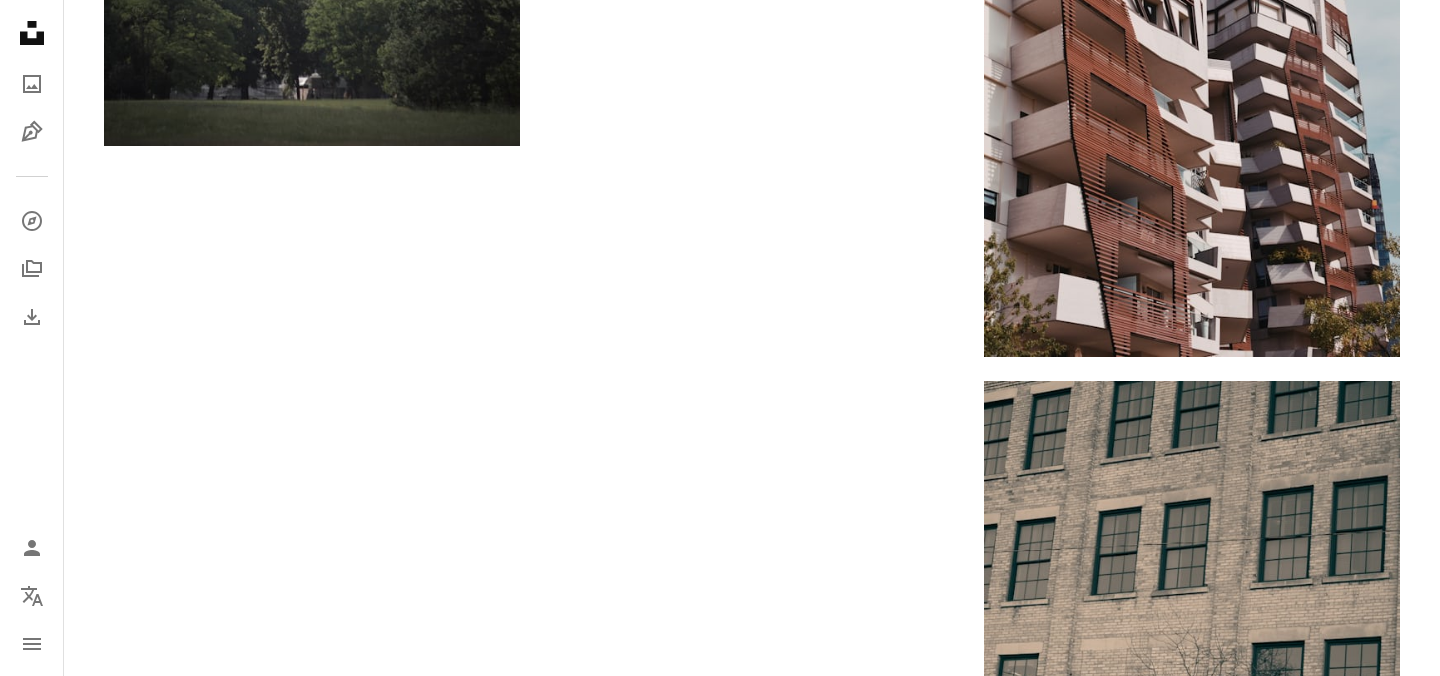 scroll, scrollTop: 3057, scrollLeft: 0, axis: vertical 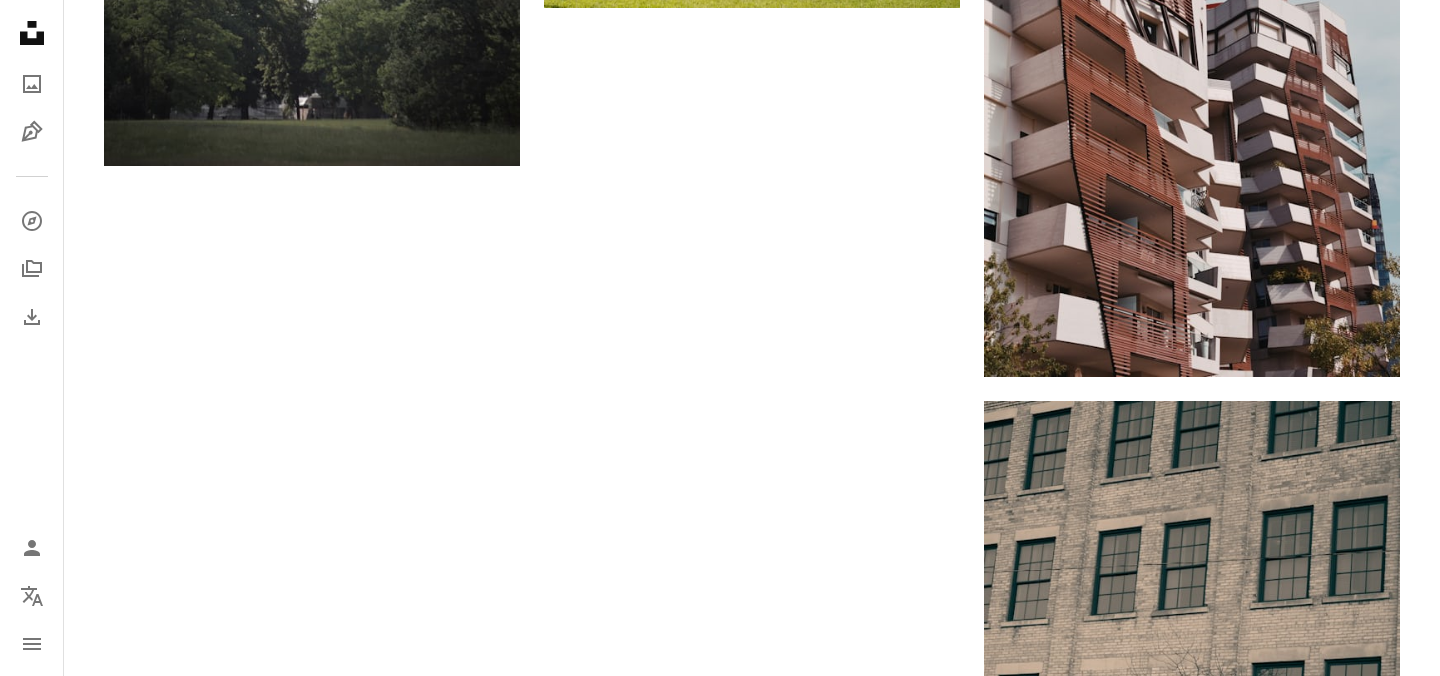 click on "Load more" at bounding box center [752, 1105] 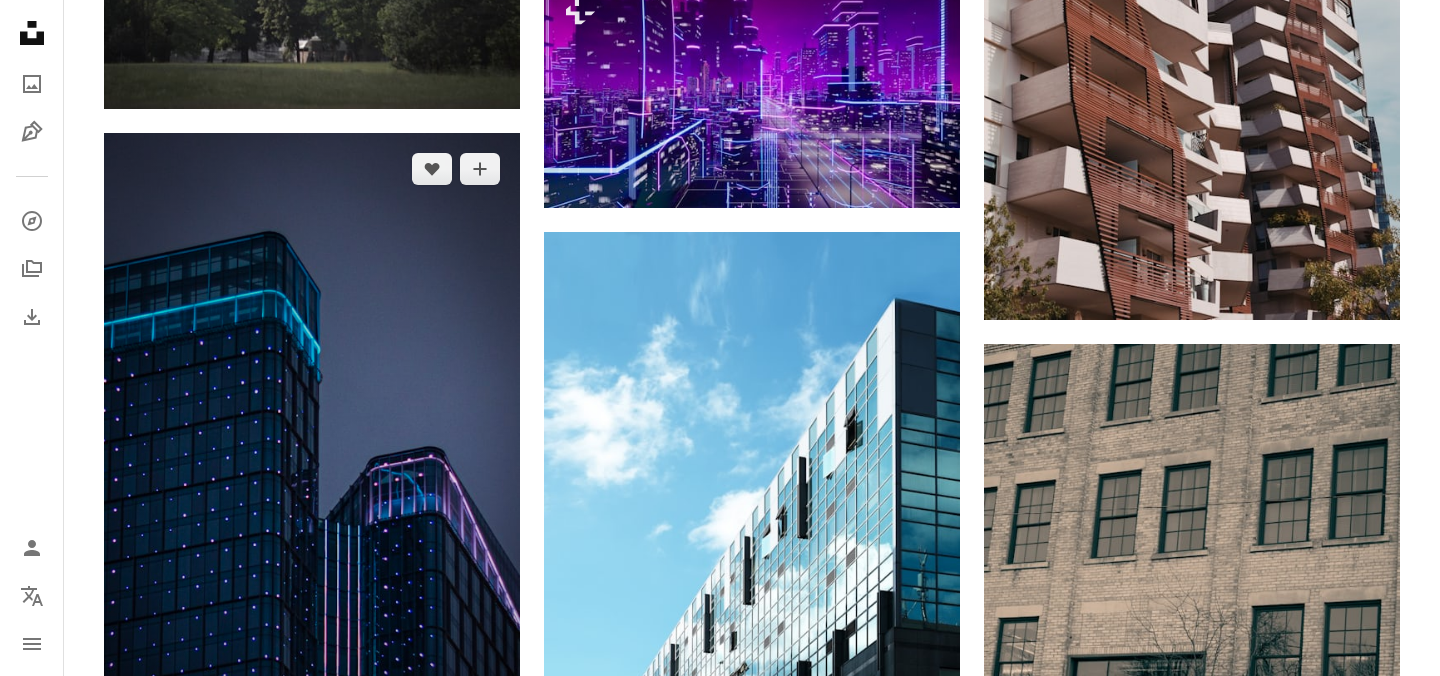 scroll, scrollTop: 3264, scrollLeft: 0, axis: vertical 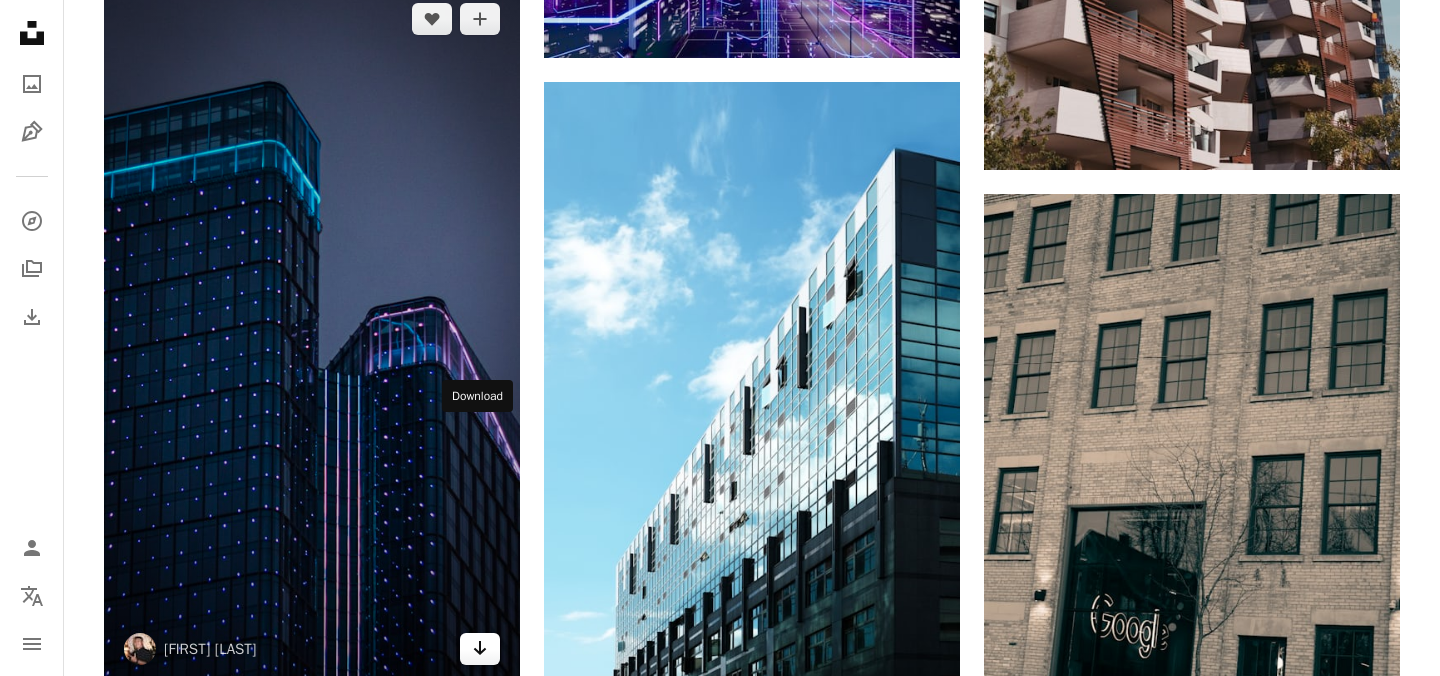 click on "Arrow pointing down" 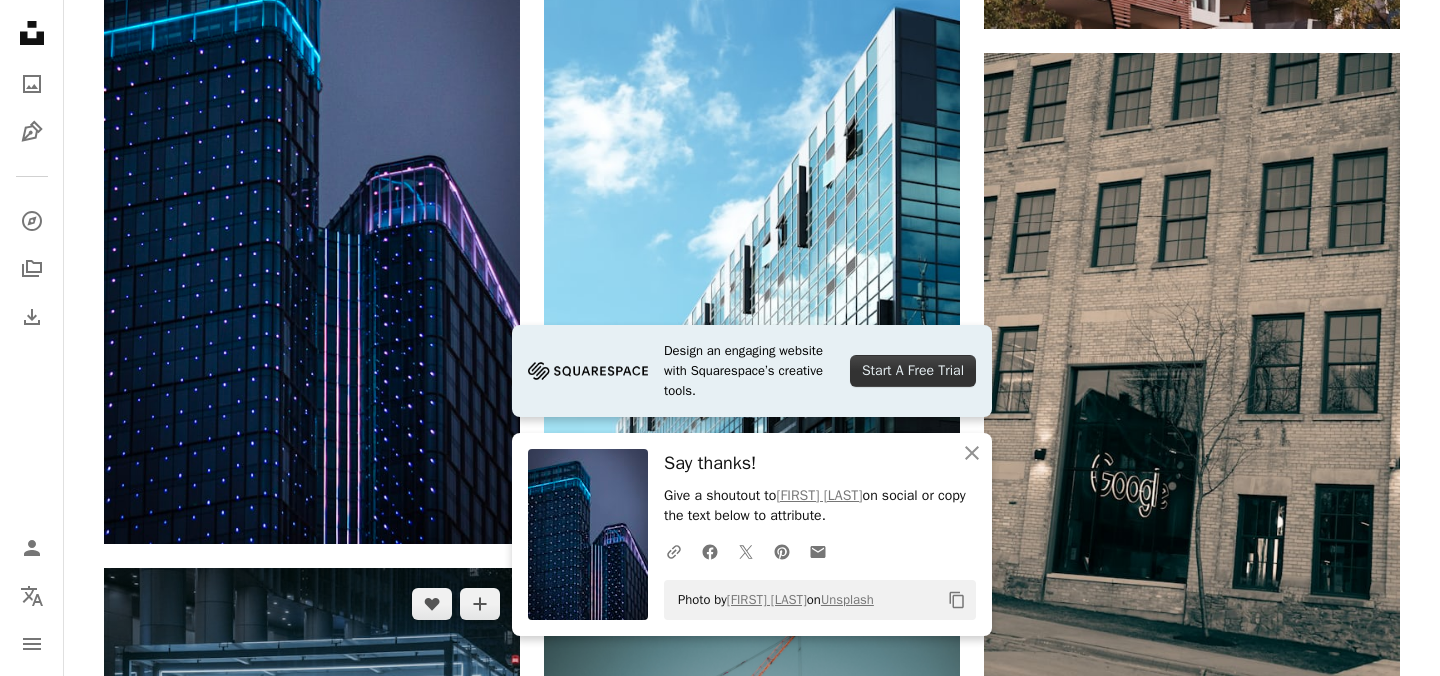 scroll, scrollTop: 3465, scrollLeft: 0, axis: vertical 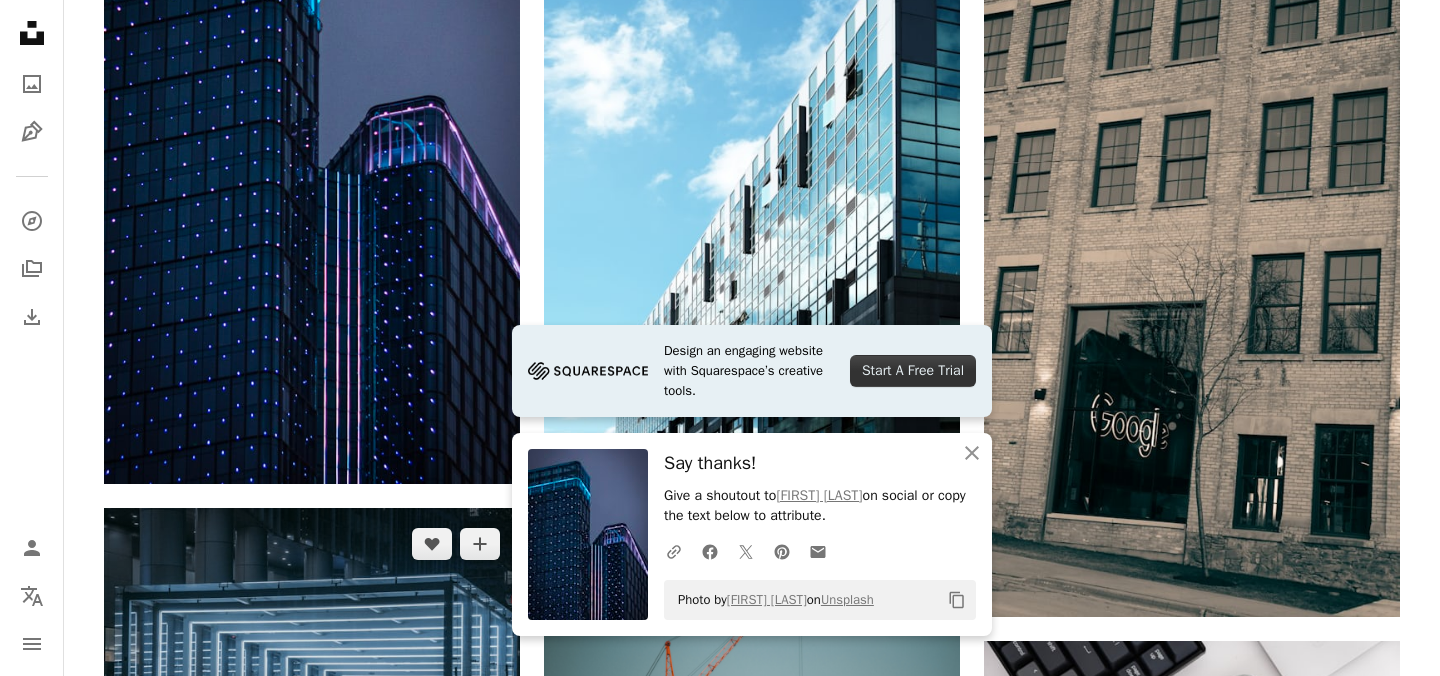 click at bounding box center [312, 646] 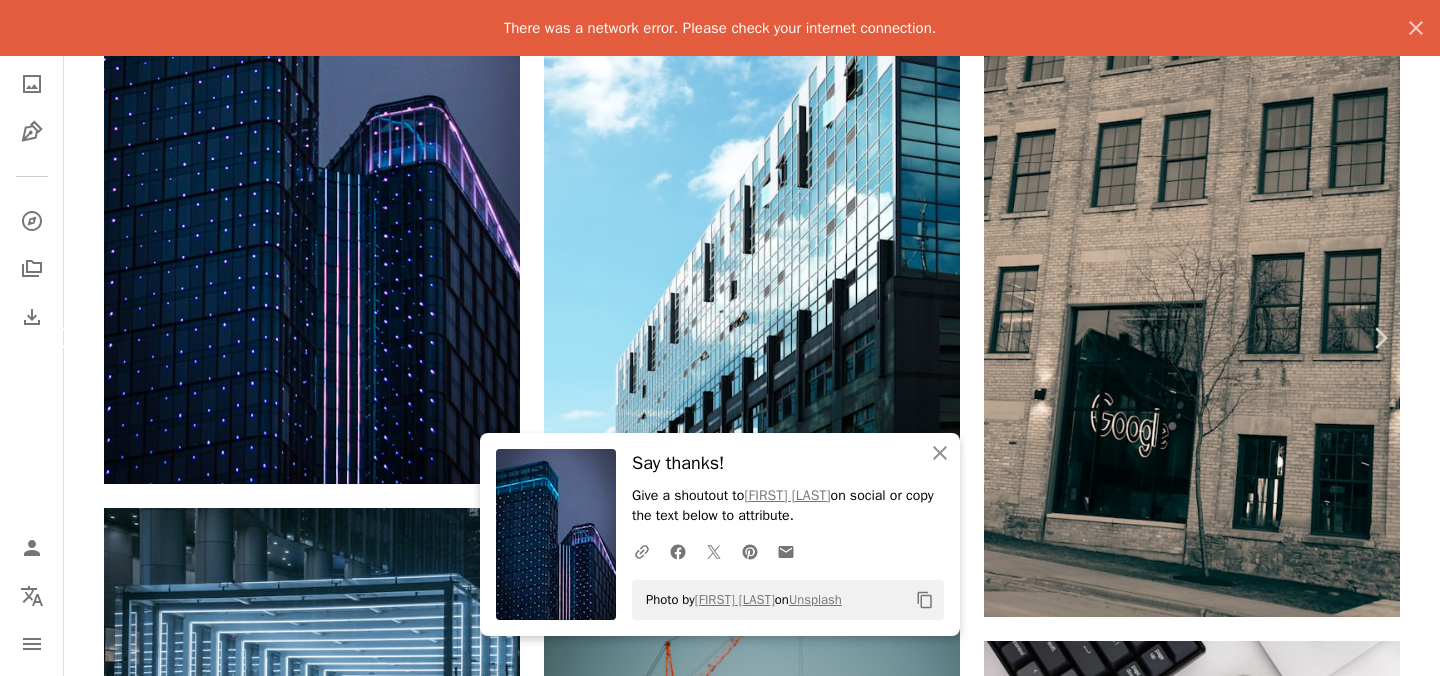 click on "Chevron left" at bounding box center [60, 338] 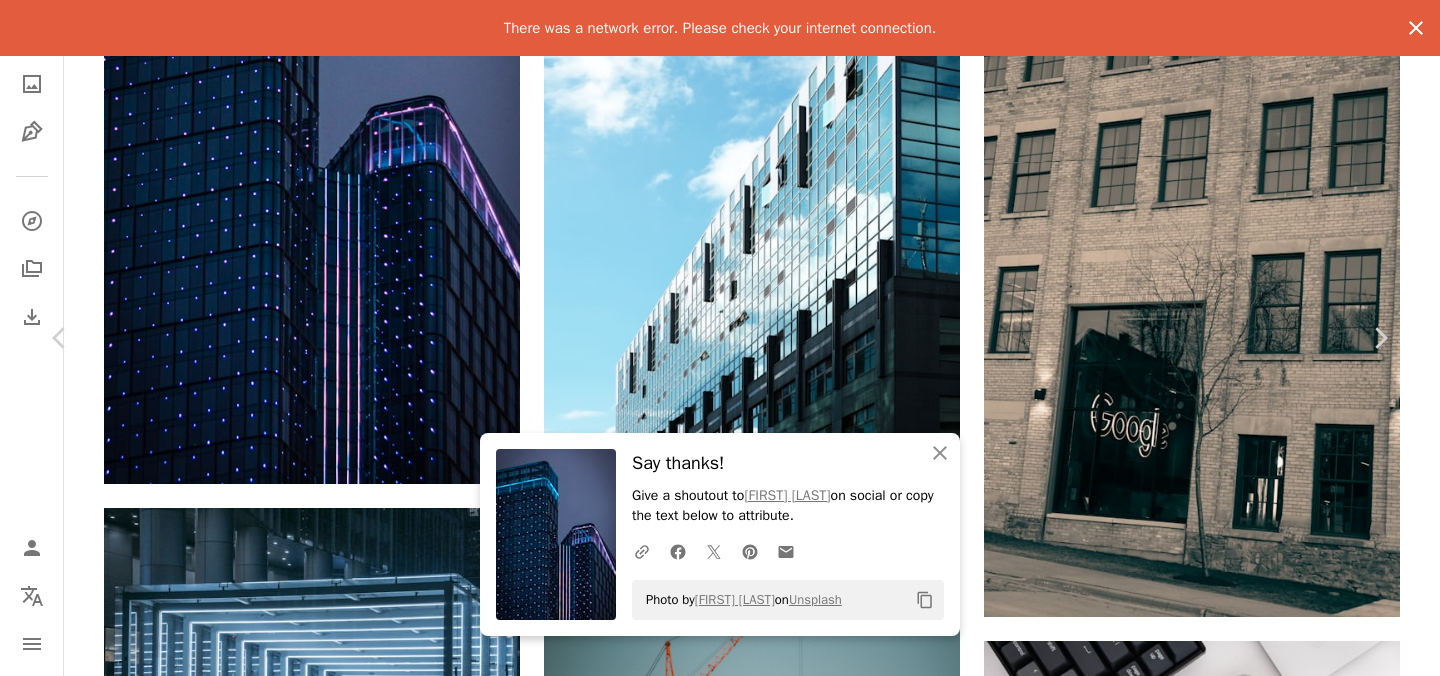 click on "An X shape" 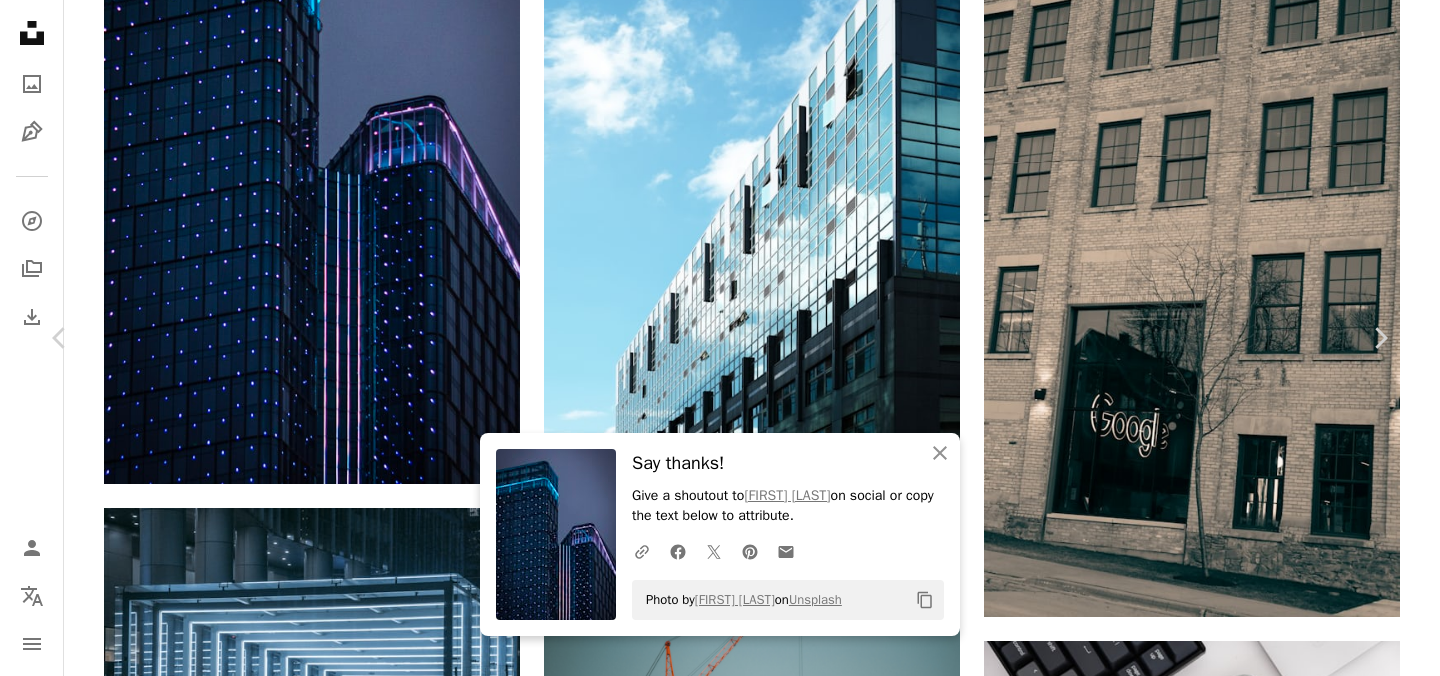 click on "An X shape Close Say thanks! Give a shoutout to  [FIRST] [LAST]  on social or copy the text below to attribute. A URL sharing icon (chains) Facebook icon X (formerly Twitter) icon Pinterest icon An envelope Photo by  [FIRST] [LAST]  on  Unsplash
Copy content Getty Images For  Unsplash+ A heart A plus sign A lock Download Zoom in A forward-right arrow Share More Actions From this series Chevron right Related images" at bounding box center (720, 4167) 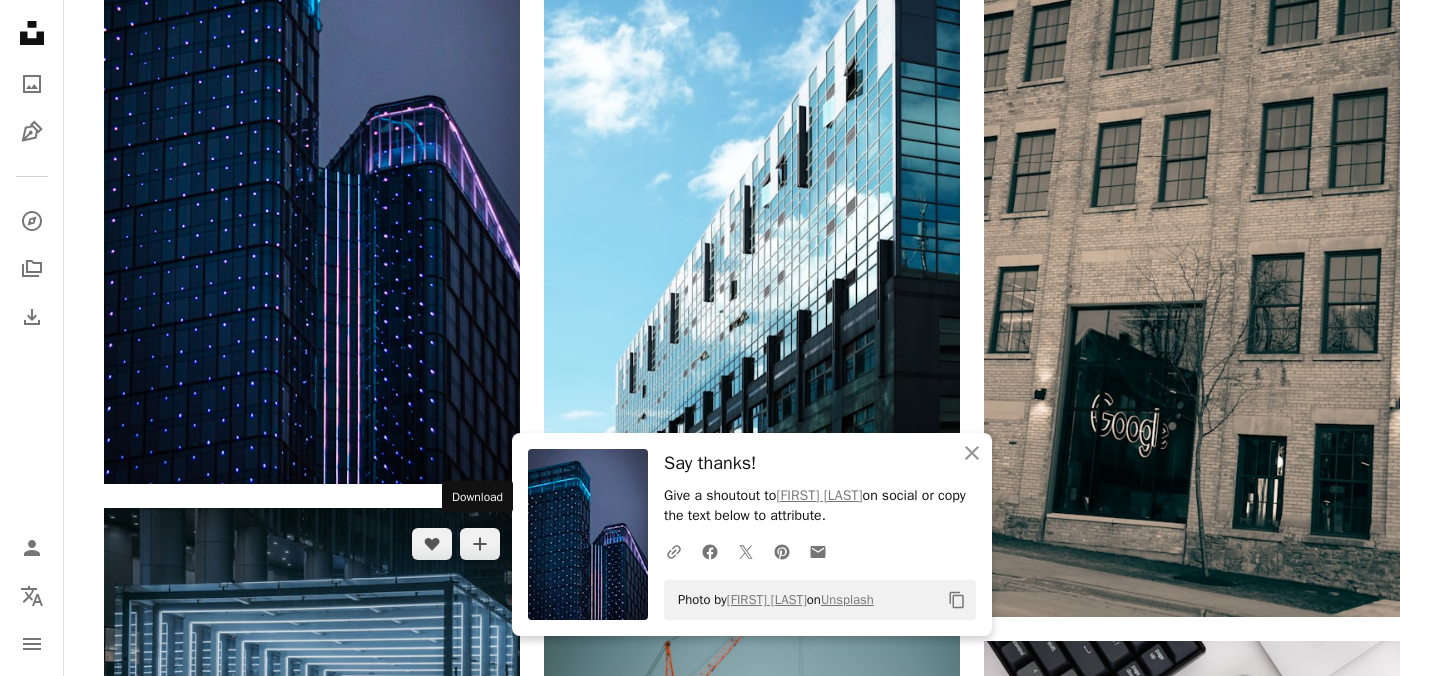 click on "Arrow pointing down" at bounding box center (480, 749) 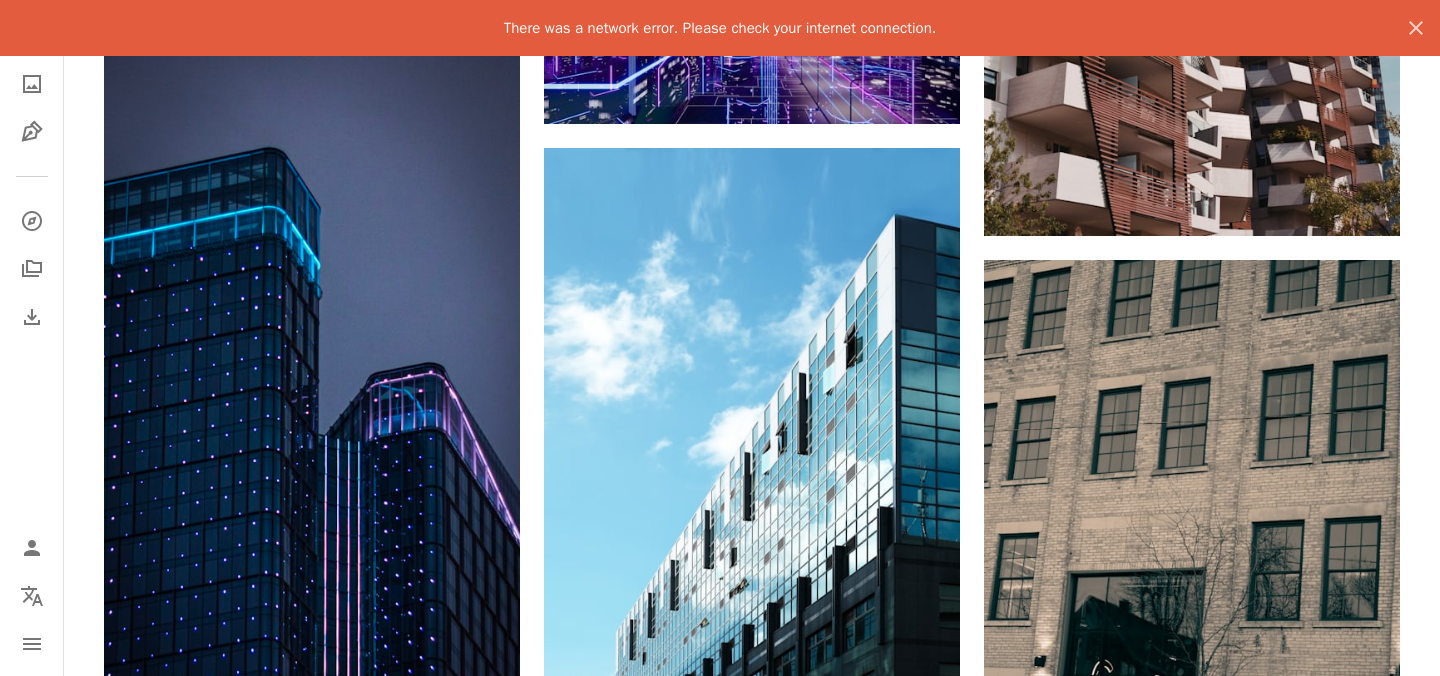 scroll, scrollTop: 3212, scrollLeft: 0, axis: vertical 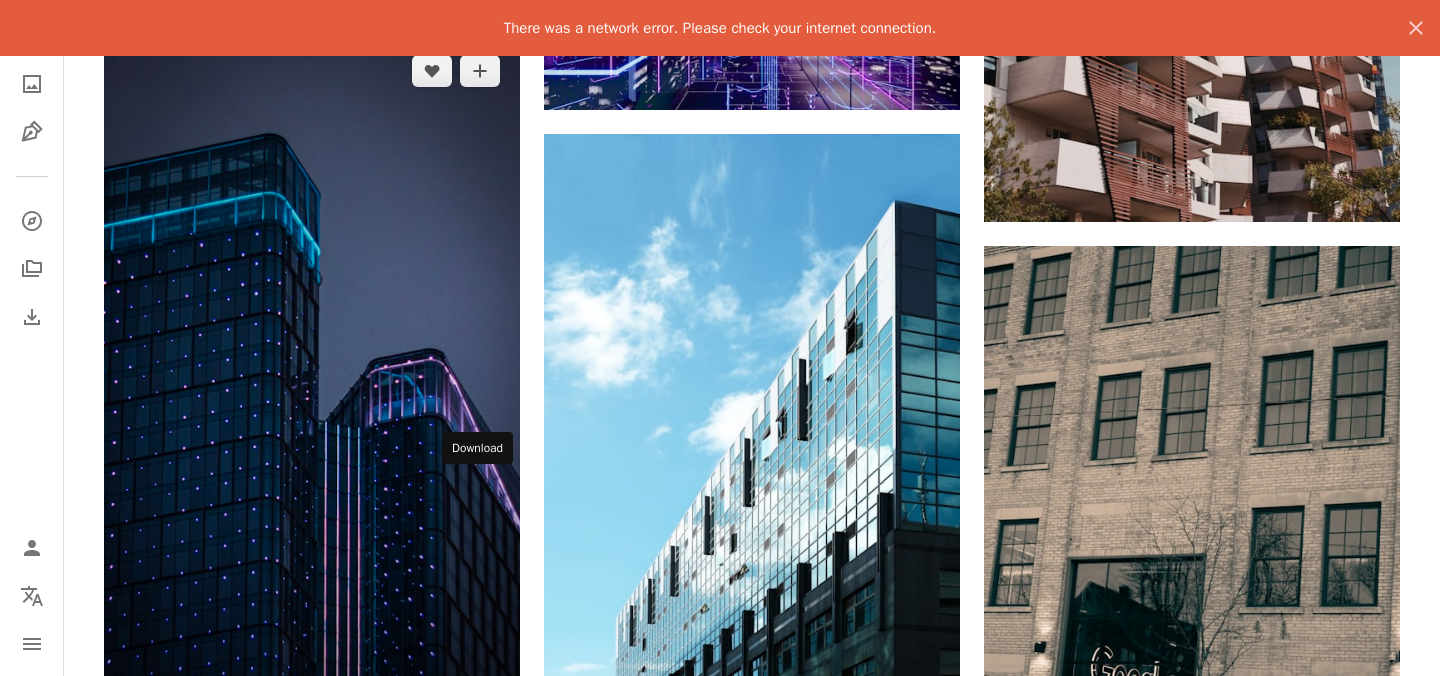 click at bounding box center (312, 385) 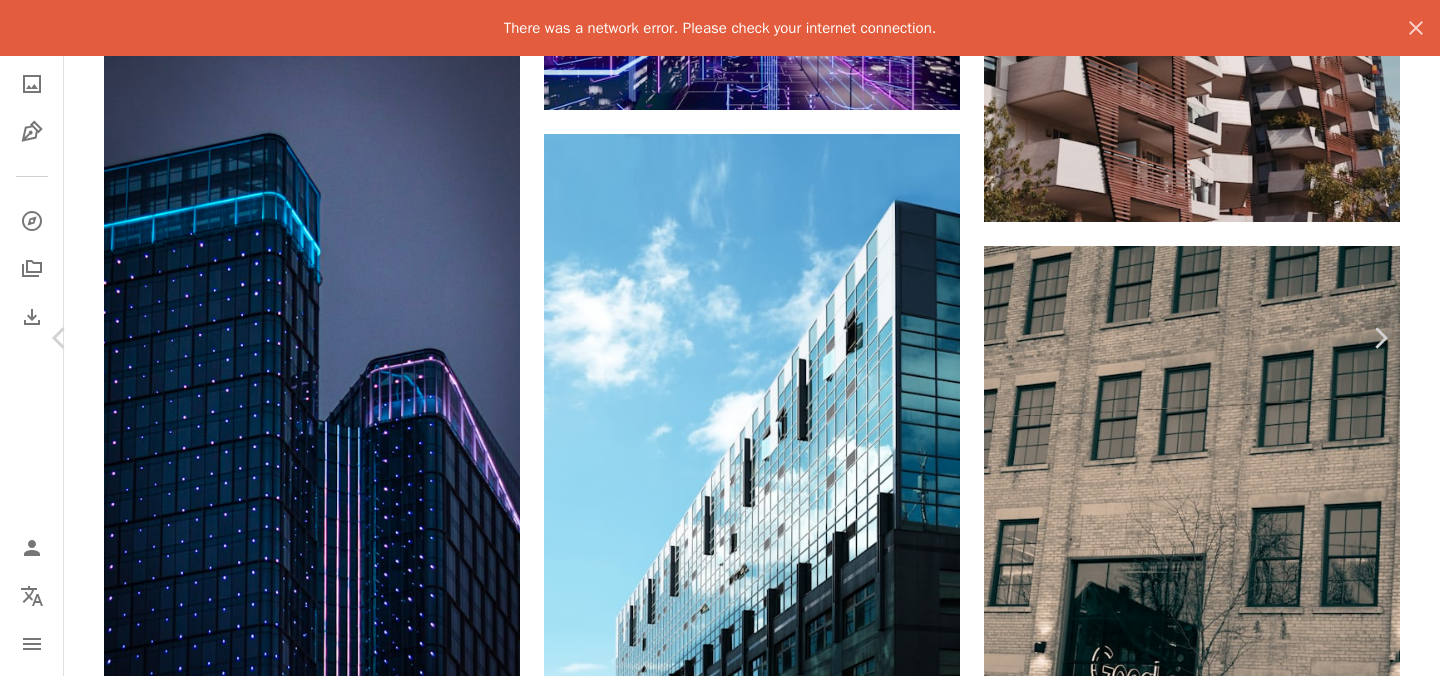 scroll, scrollTop: 103, scrollLeft: 0, axis: vertical 